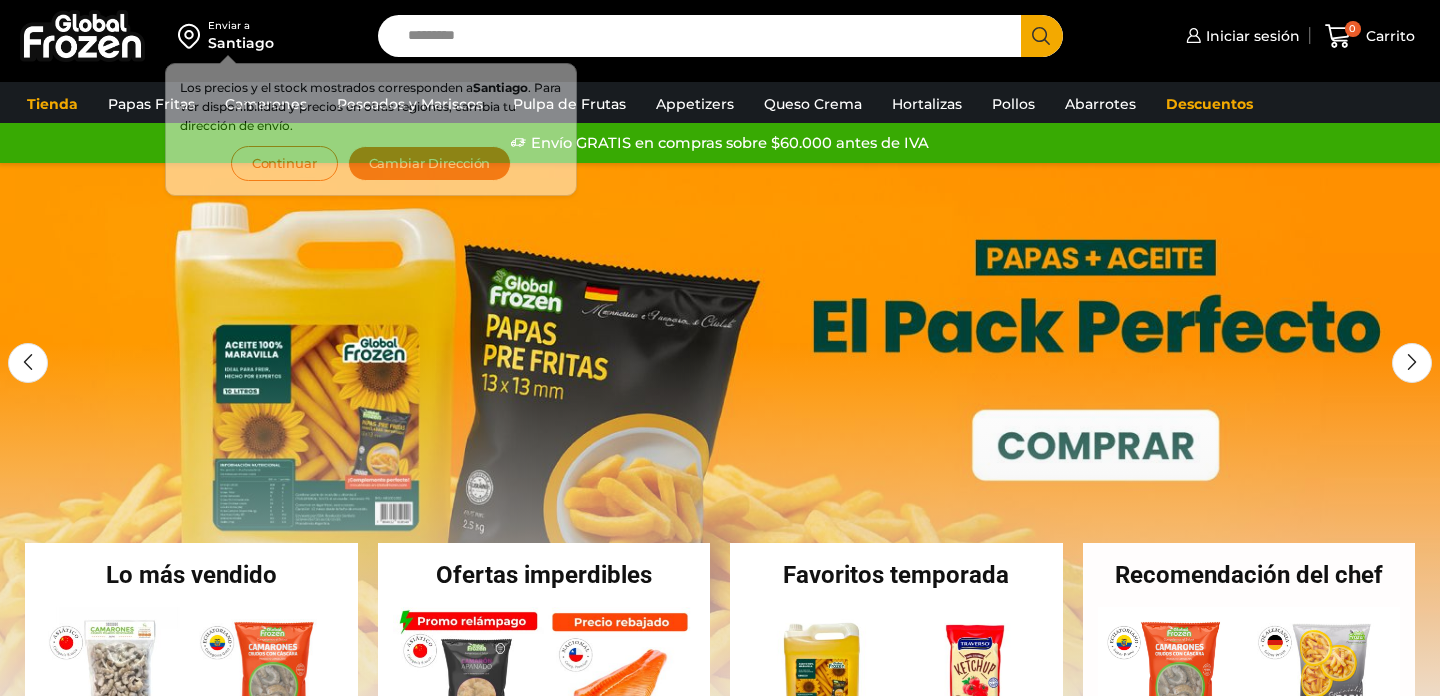 scroll, scrollTop: 0, scrollLeft: 0, axis: both 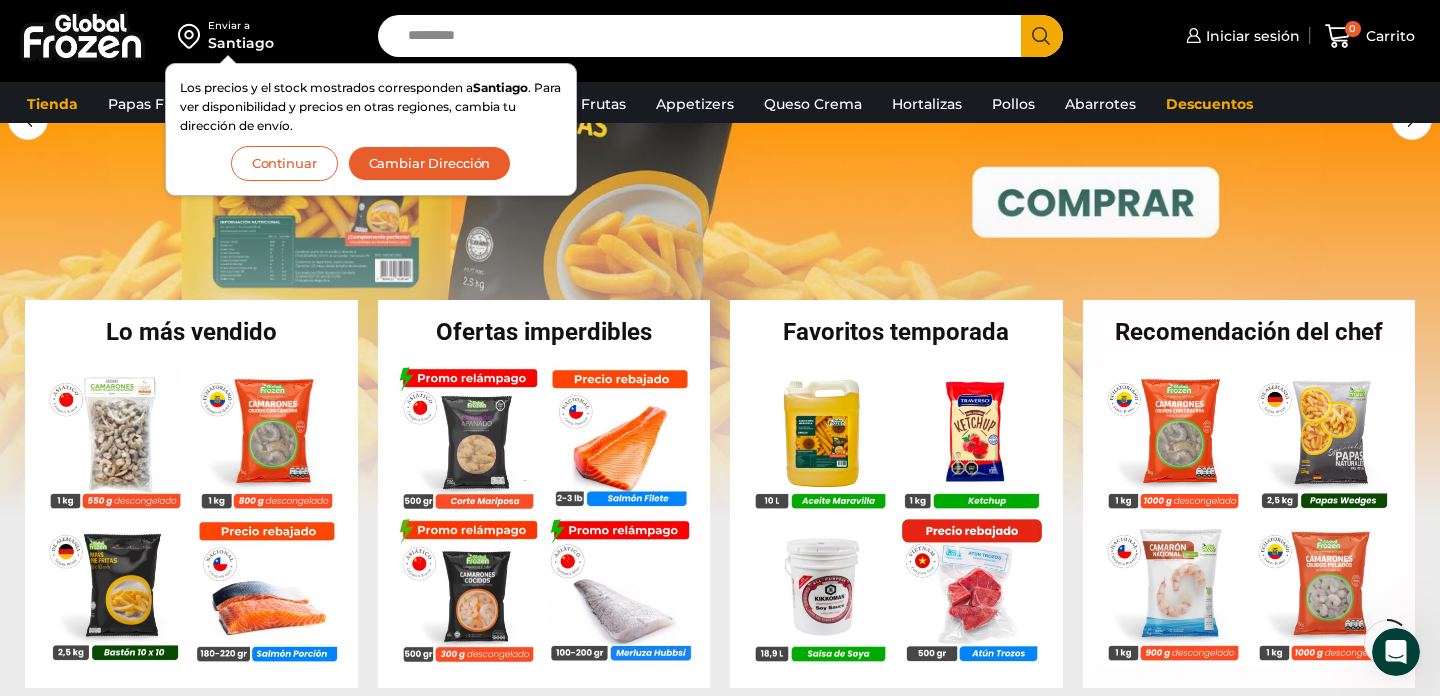 click on "Cambiar Dirección" at bounding box center [430, 163] 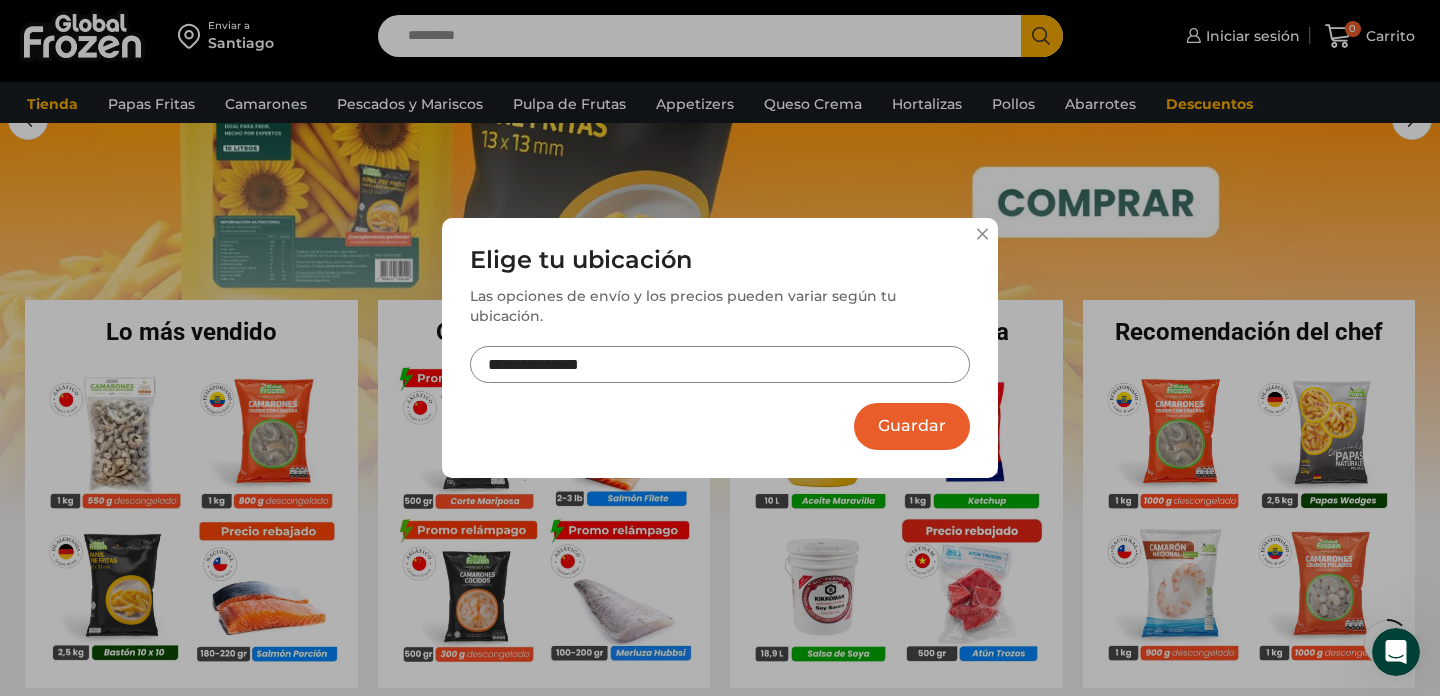 click on "**********" at bounding box center (720, 364) 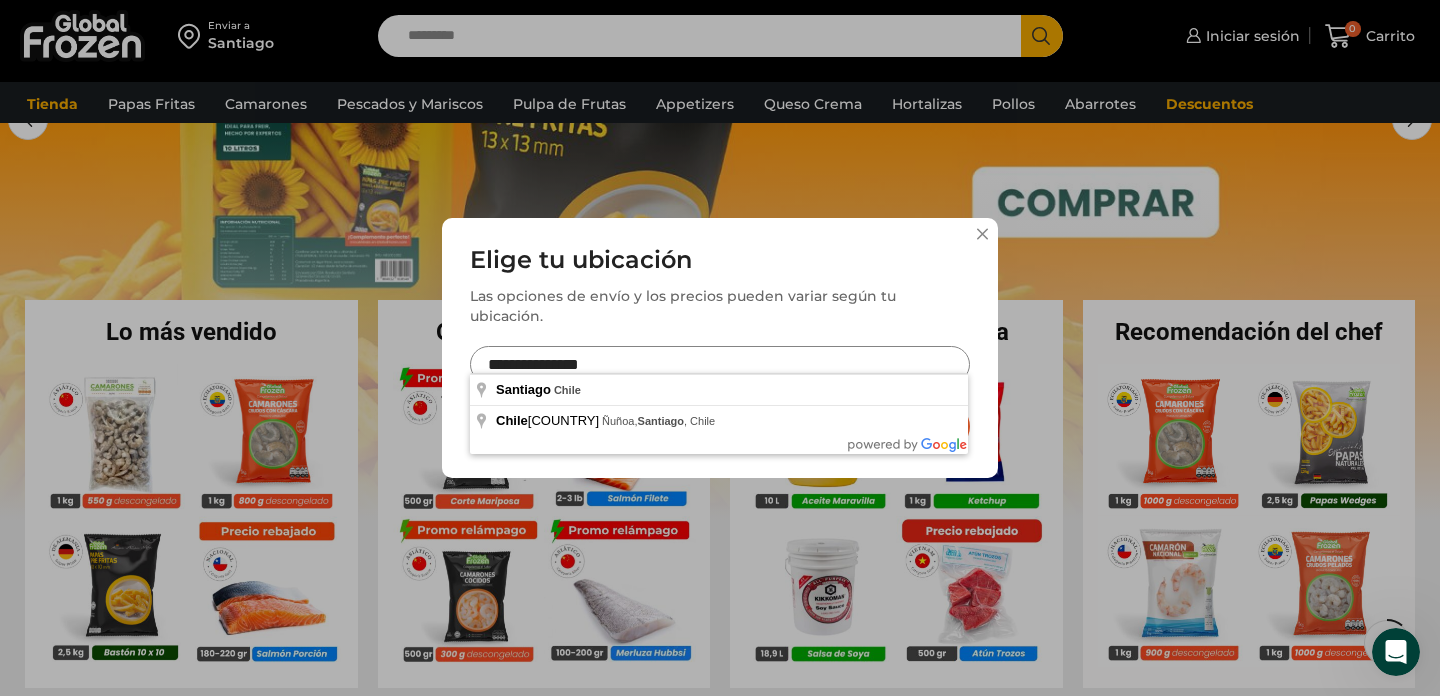 click on "**********" at bounding box center [720, 364] 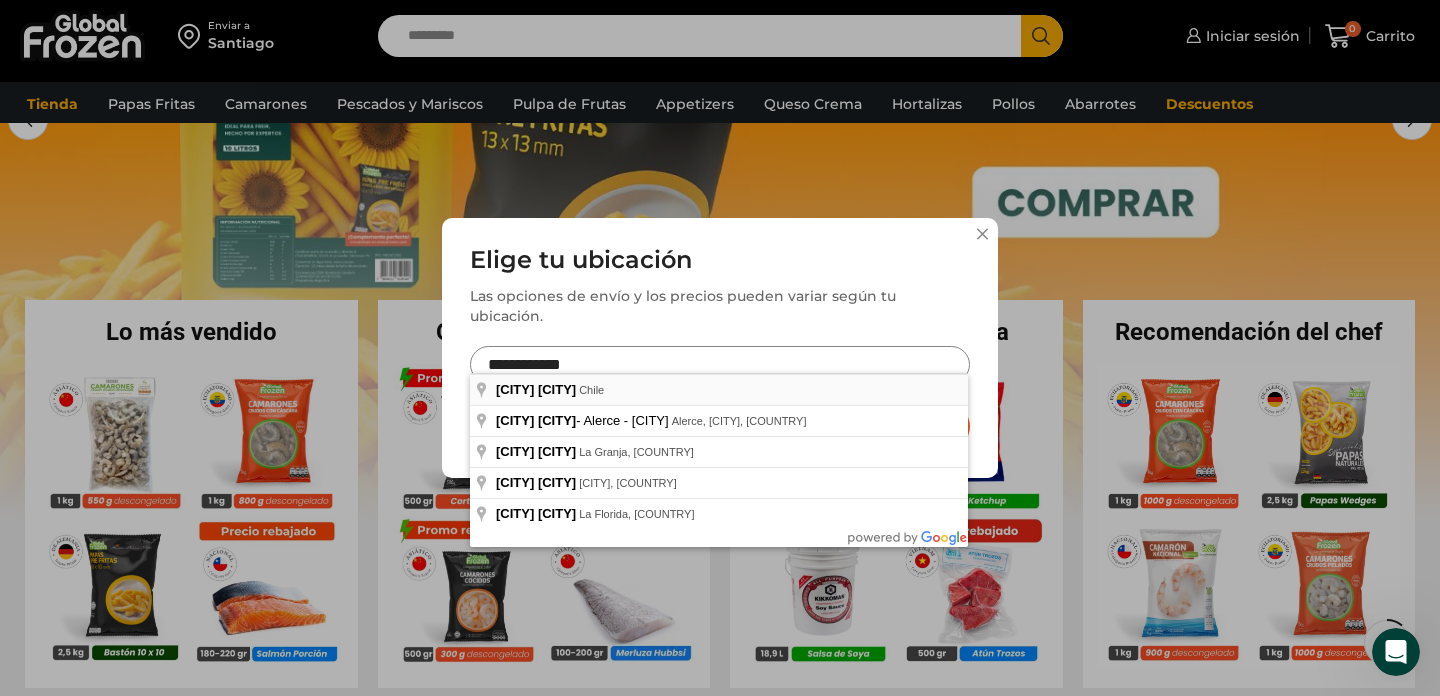 type on "**********" 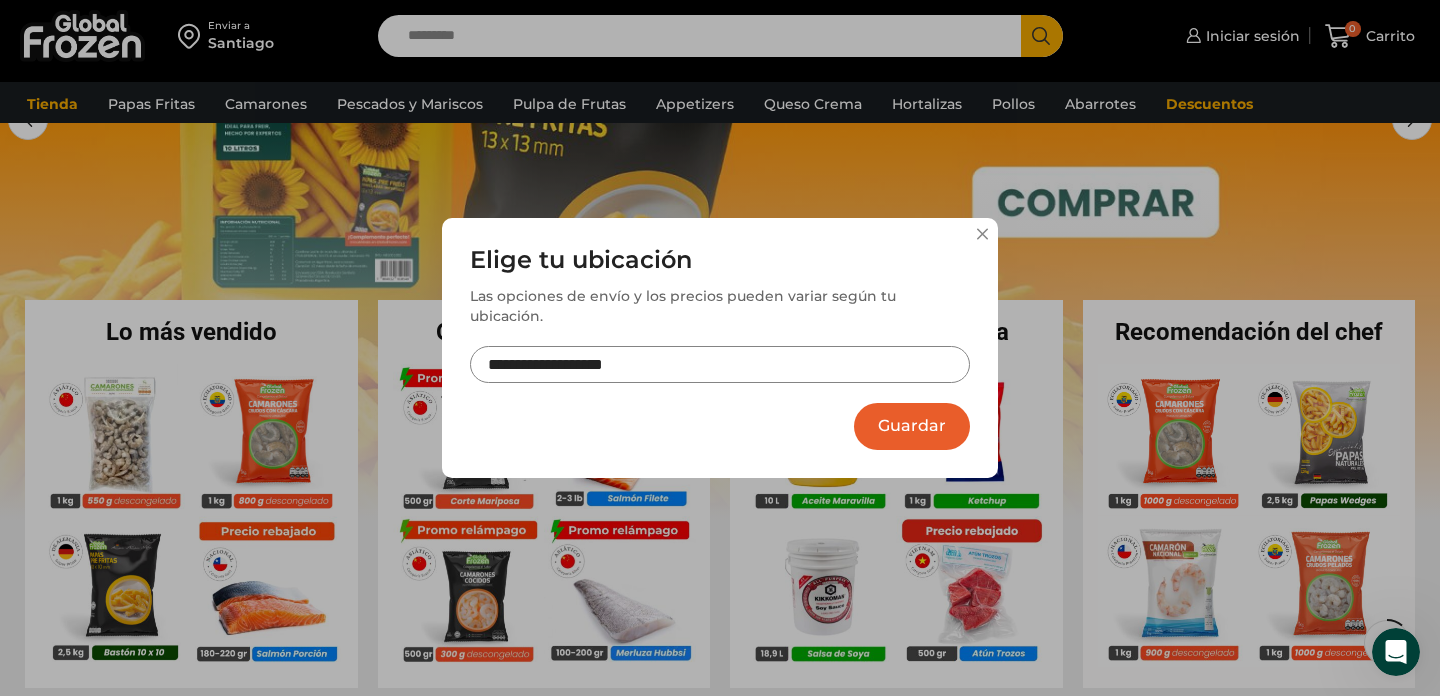 click on "Guardar" at bounding box center [912, 426] 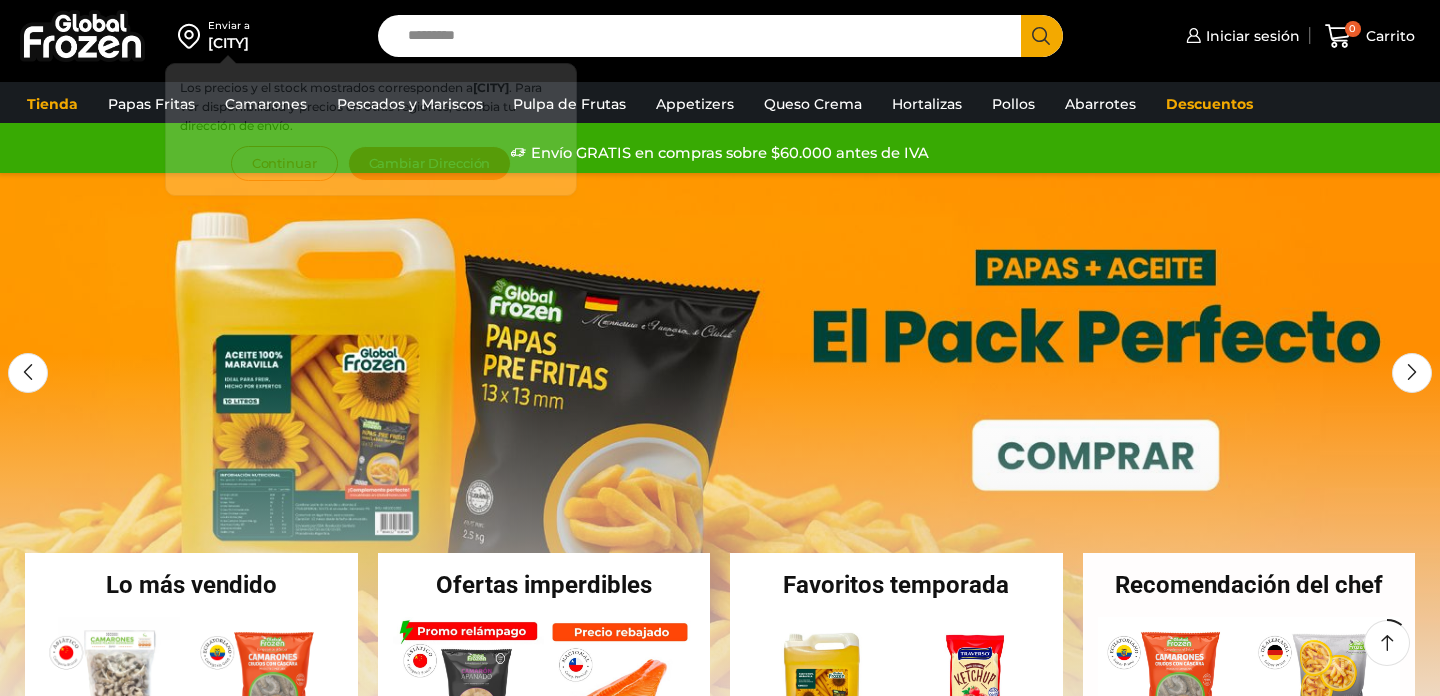 scroll, scrollTop: 253, scrollLeft: 0, axis: vertical 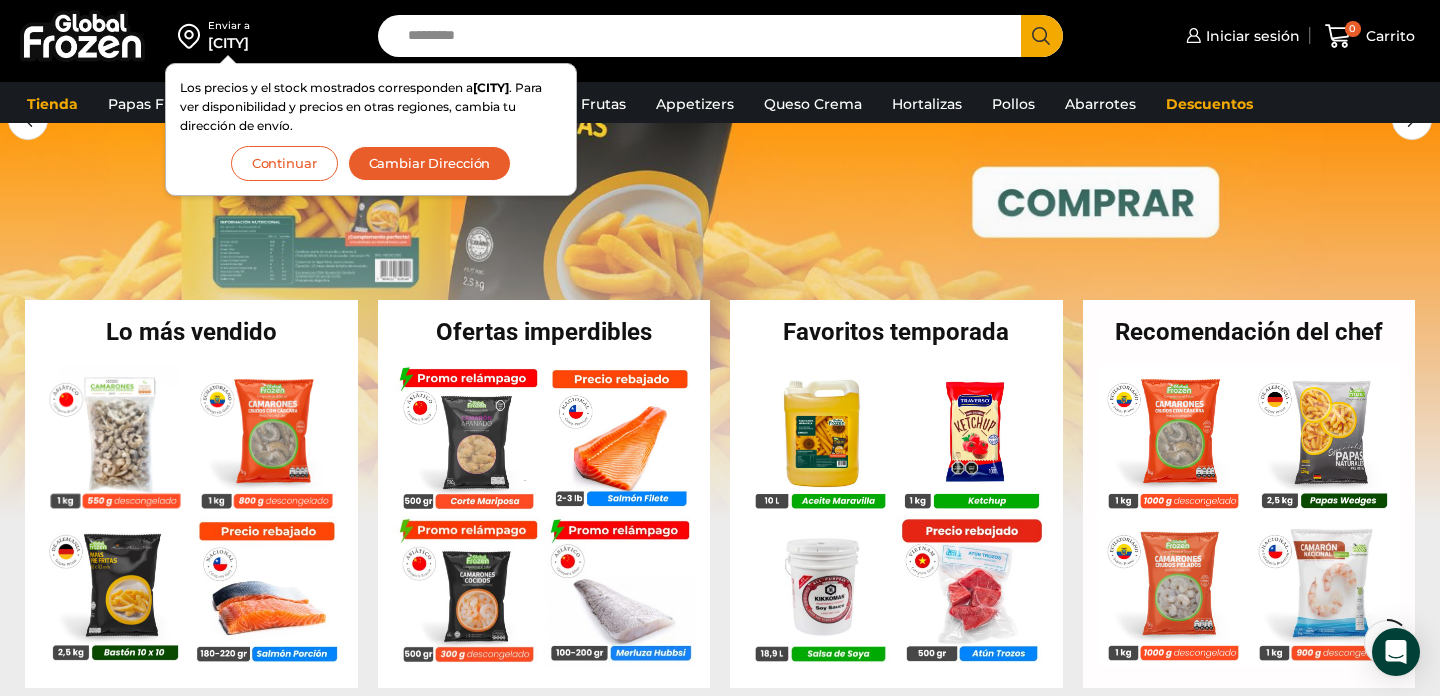 click on "Continuar" at bounding box center [284, 163] 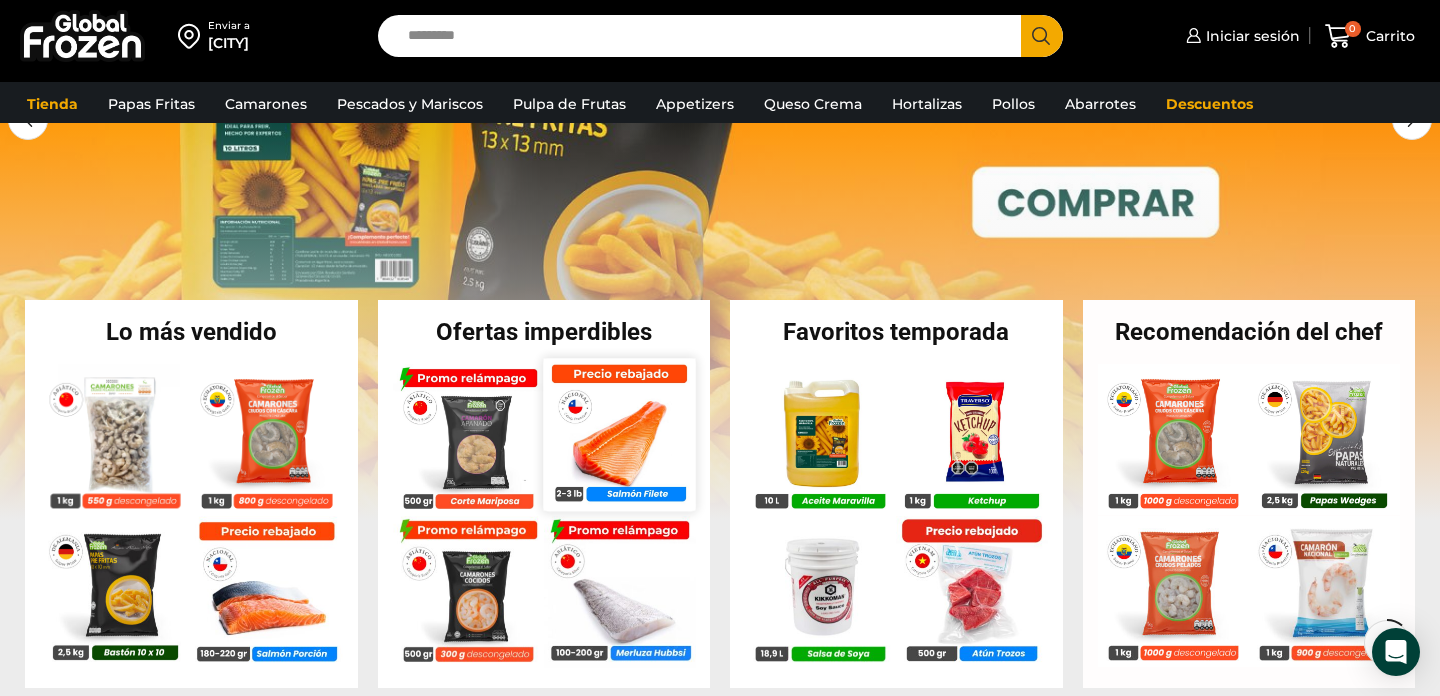 click at bounding box center (619, 434) 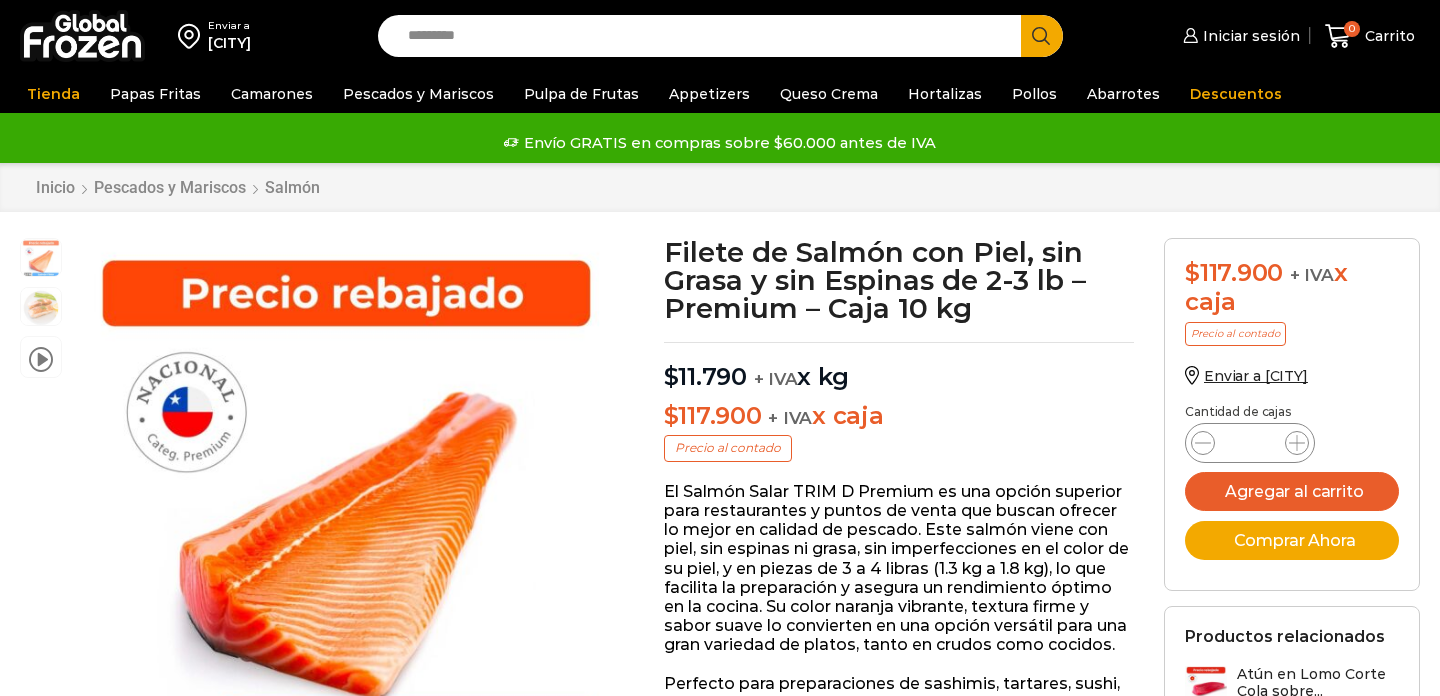 scroll, scrollTop: 0, scrollLeft: 0, axis: both 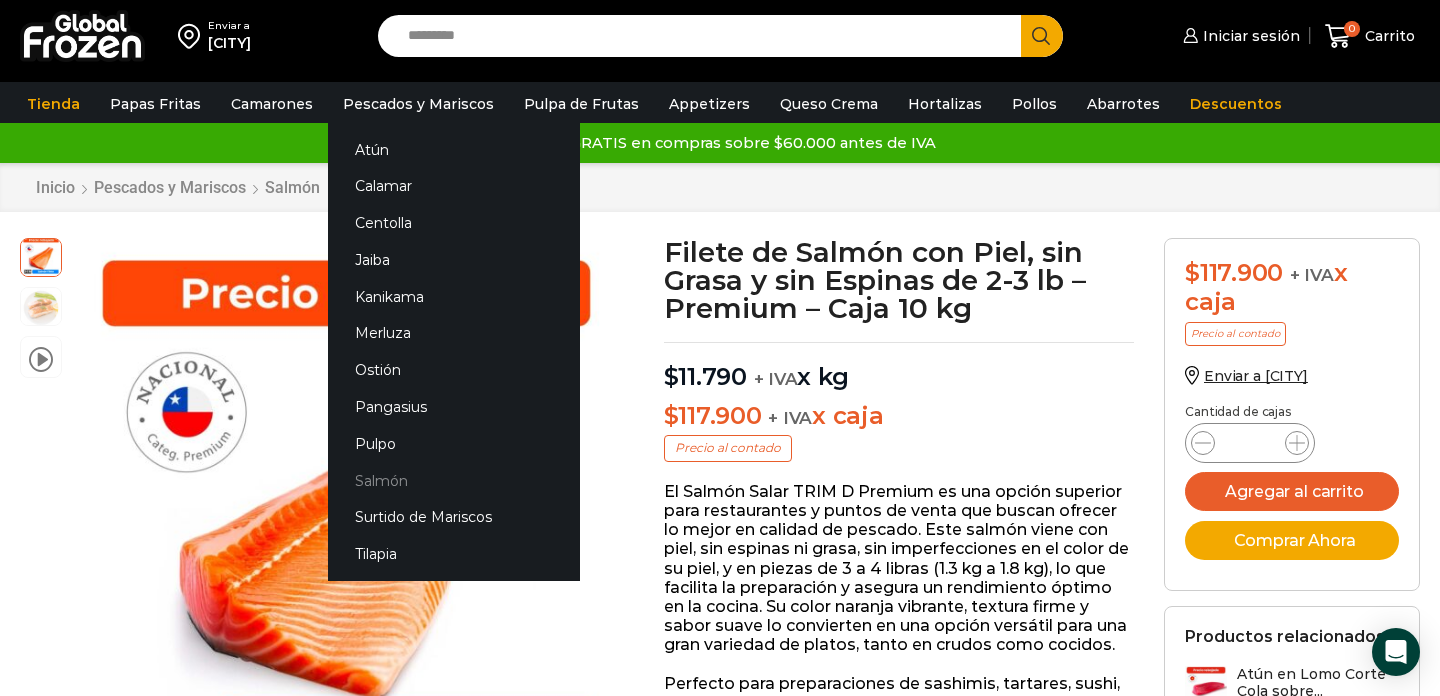 click on "Salmón" at bounding box center [454, 480] 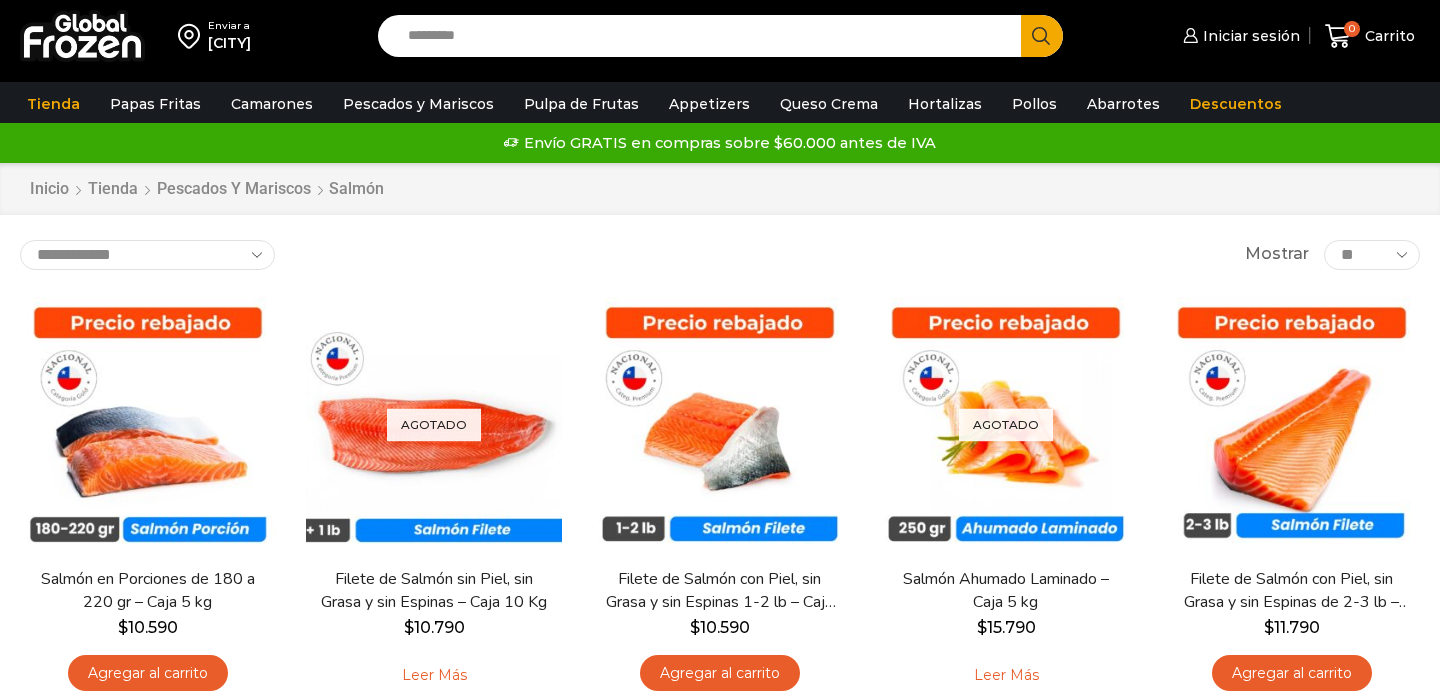 scroll, scrollTop: 0, scrollLeft: 0, axis: both 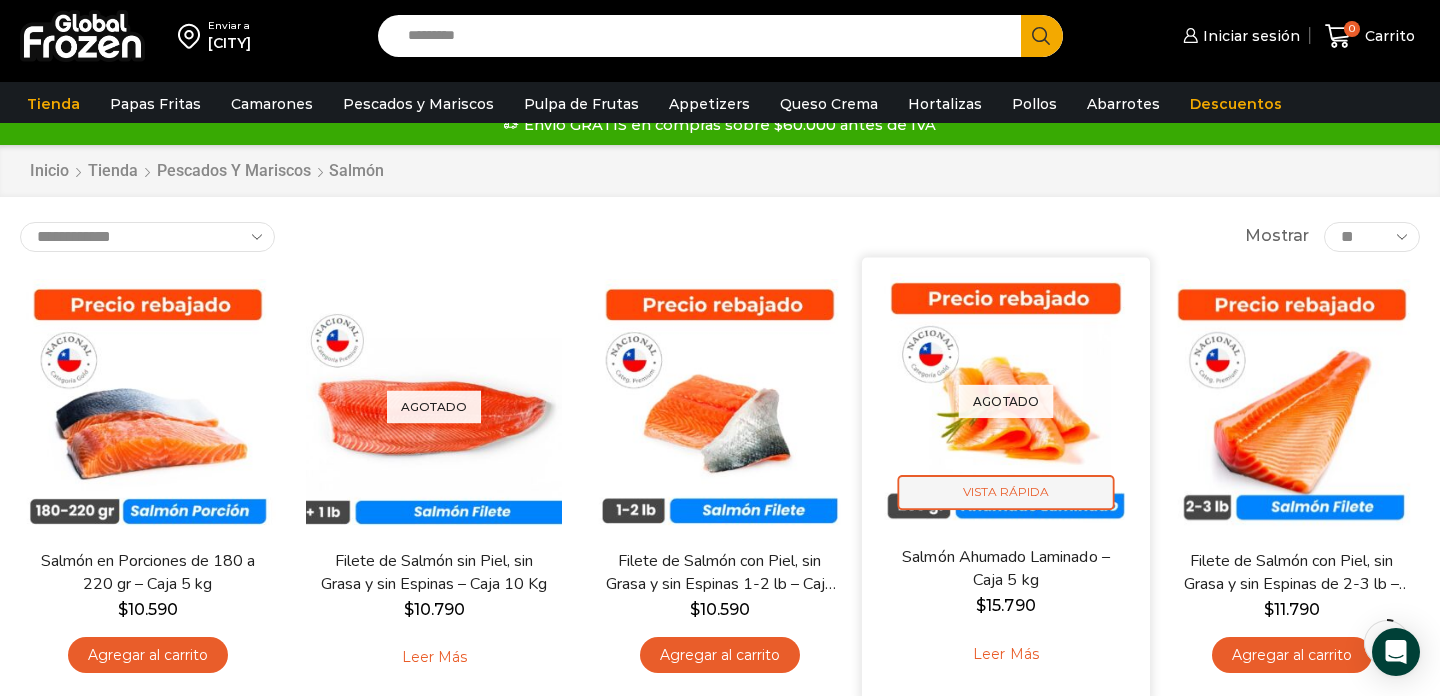 click on "Vista Rápida" at bounding box center [1006, 492] 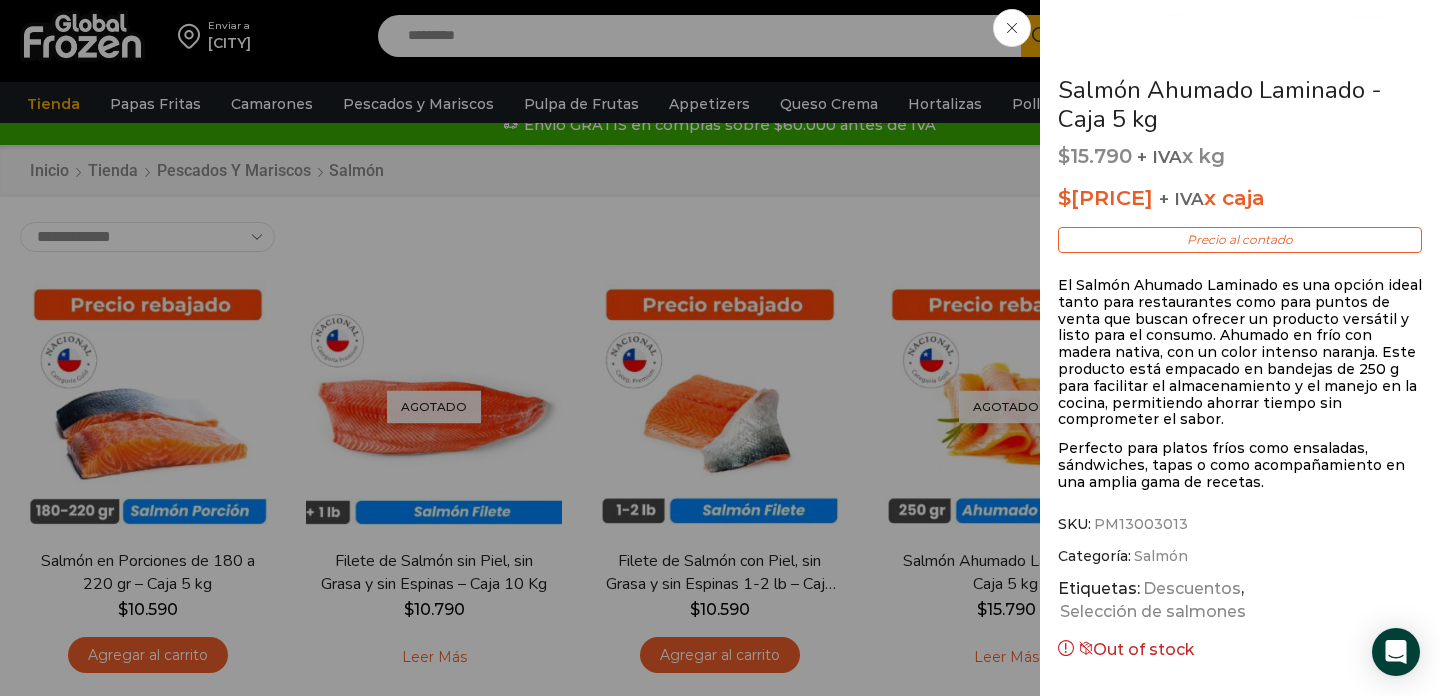 scroll, scrollTop: 363, scrollLeft: 0, axis: vertical 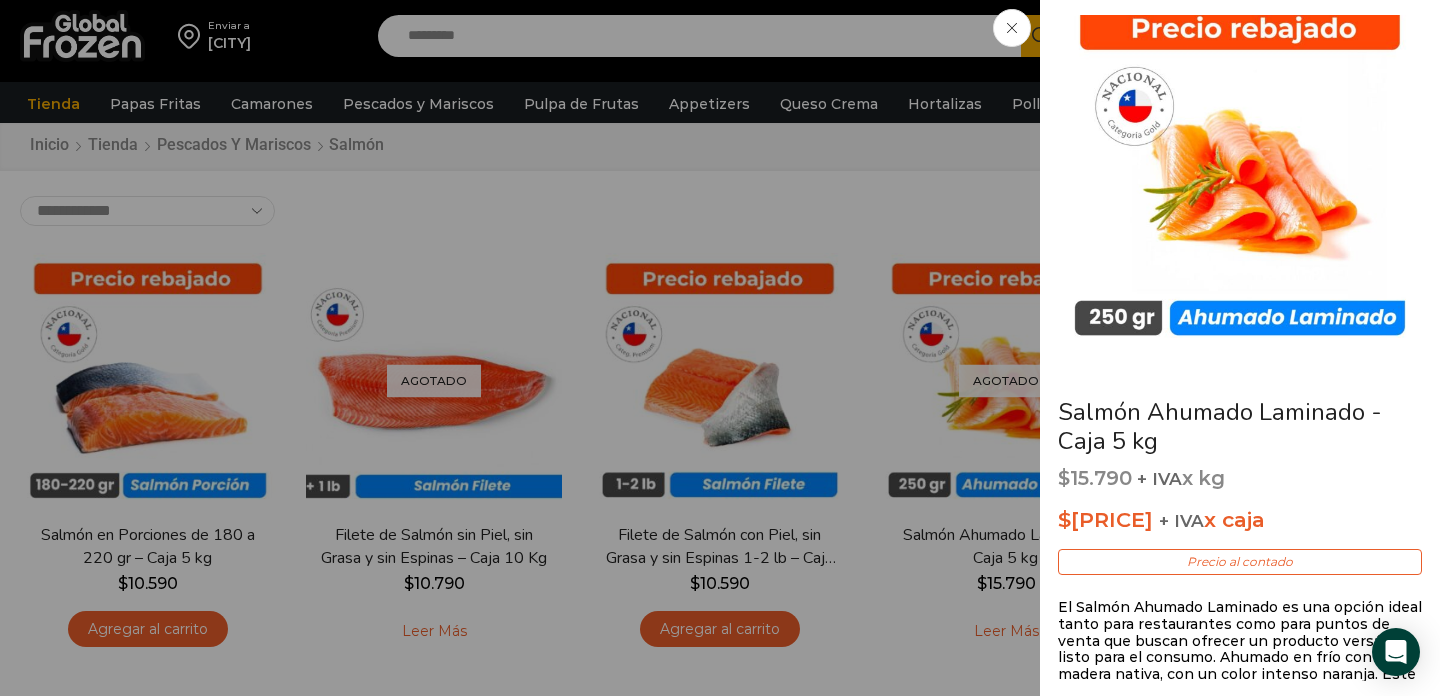 click on "Salmón Ahumado Laminado - Caja 5 kg
$ 15.790   + IVA  x kg
$ 78.950   + IVA  x caja
Precio al contado
El Salmón Ahumado Laminado es una opción ideal tanto para restaurantes como para puntos de venta que buscan ofrecer un producto versátil y listo para el consumo. Ahumado en frío con madera nativa, con un color intenso naranja. Este producto está empacado en bandejas de 250 g para facilitar el almacenamiento y el manejo en la cocina, permitiendo ahorrar tiempo sin comprometer el sabor.
Perfecto para platos fríos como ensaladas, sándwiches, tapas o como acompañamiento en una amplia gama de recetas.
SKU:  PM13003013" at bounding box center (720, -54) 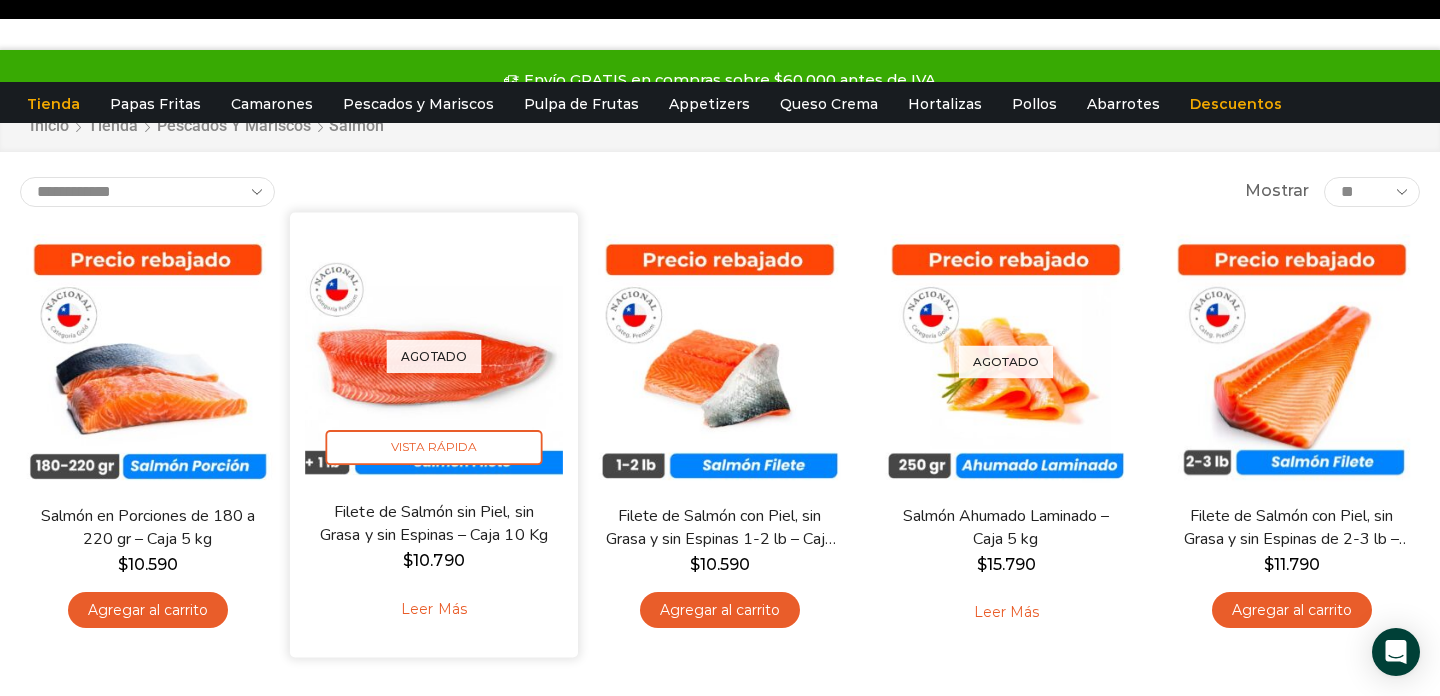 scroll, scrollTop: 0, scrollLeft: 0, axis: both 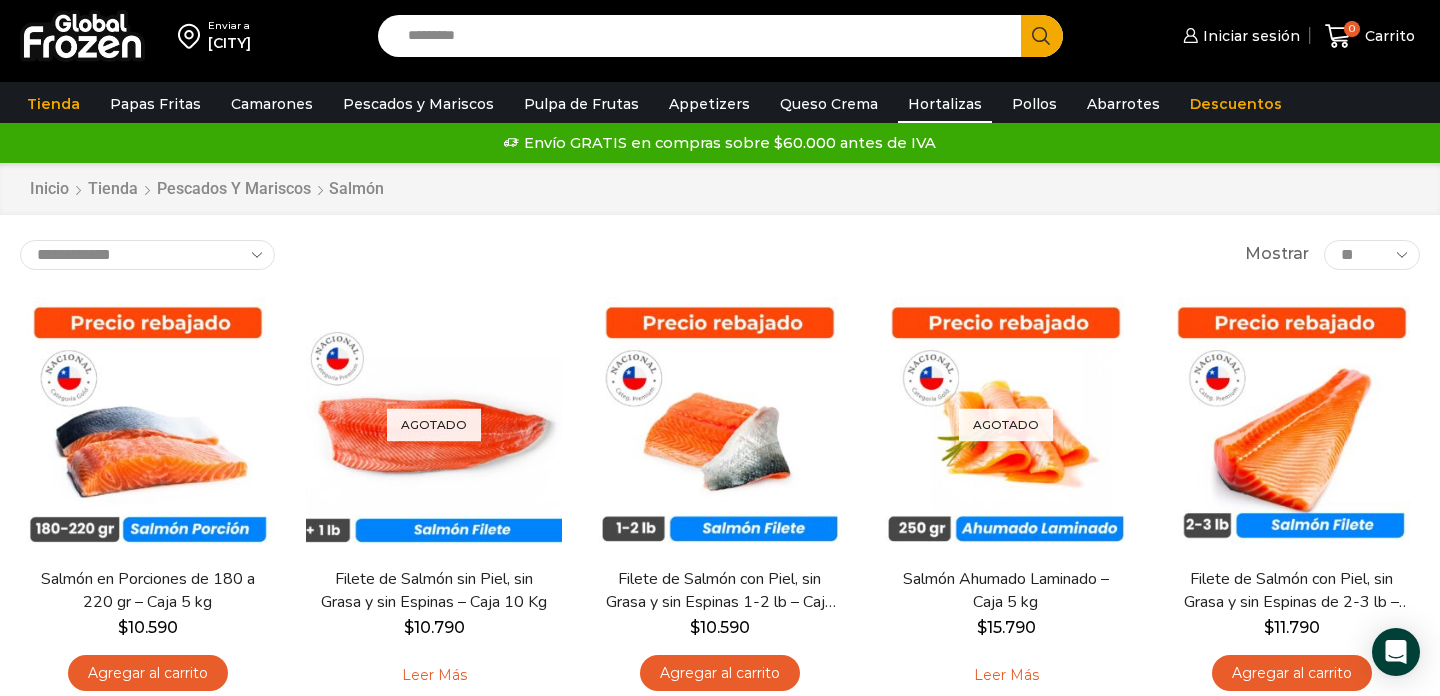 click on "Hortalizas" at bounding box center (945, 104) 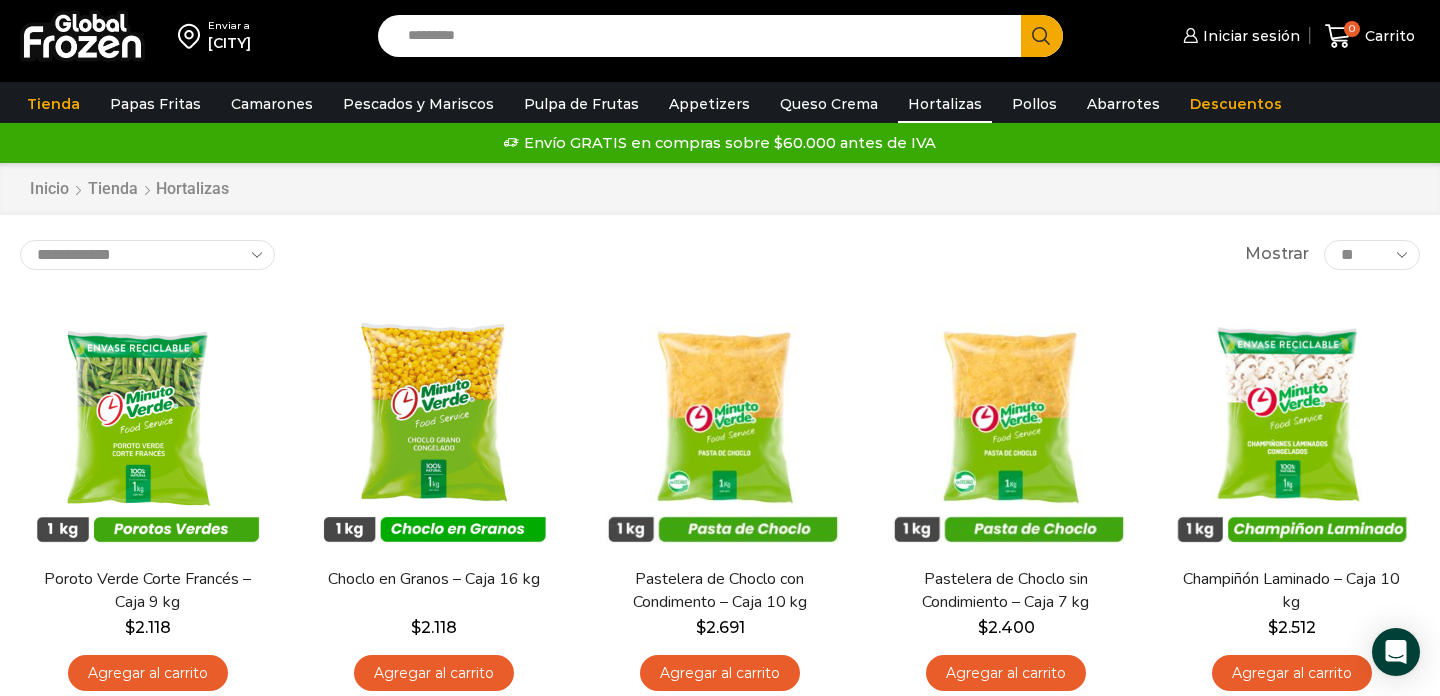 scroll, scrollTop: 0, scrollLeft: 0, axis: both 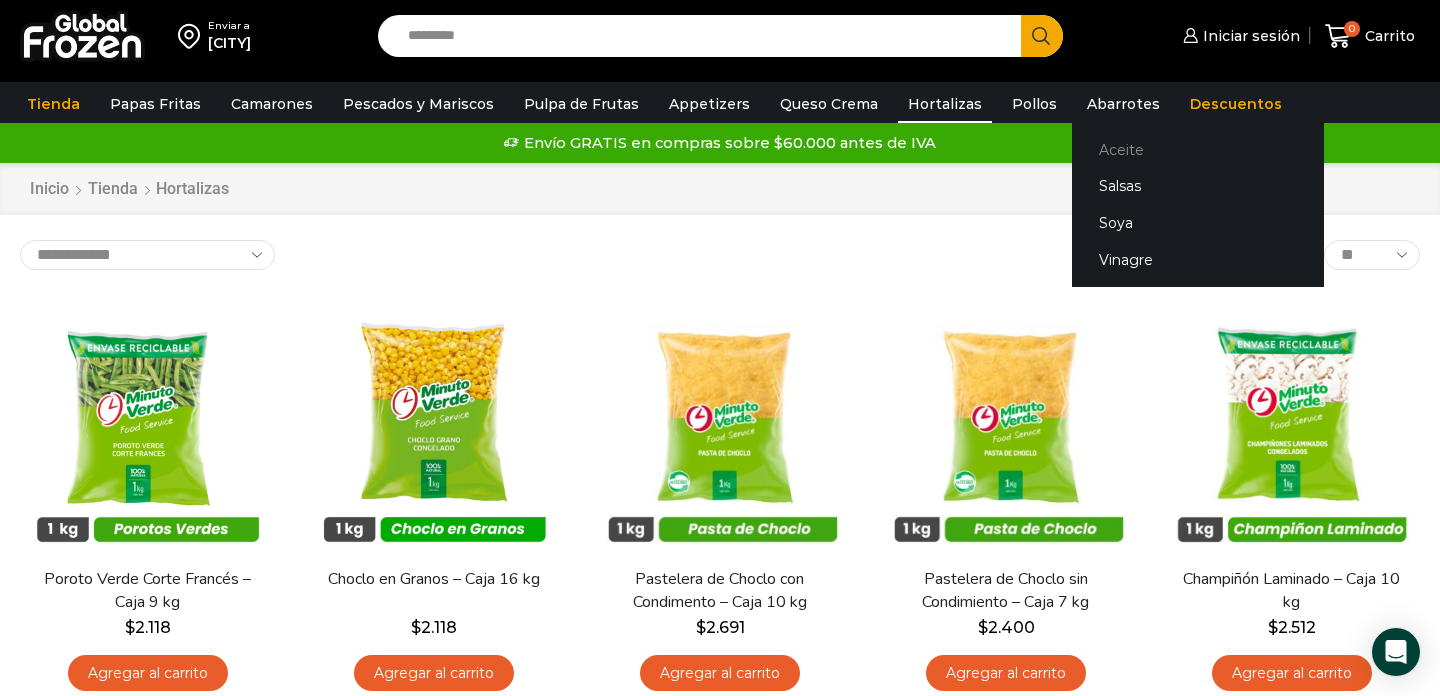 click on "Aceite" at bounding box center [1198, 149] 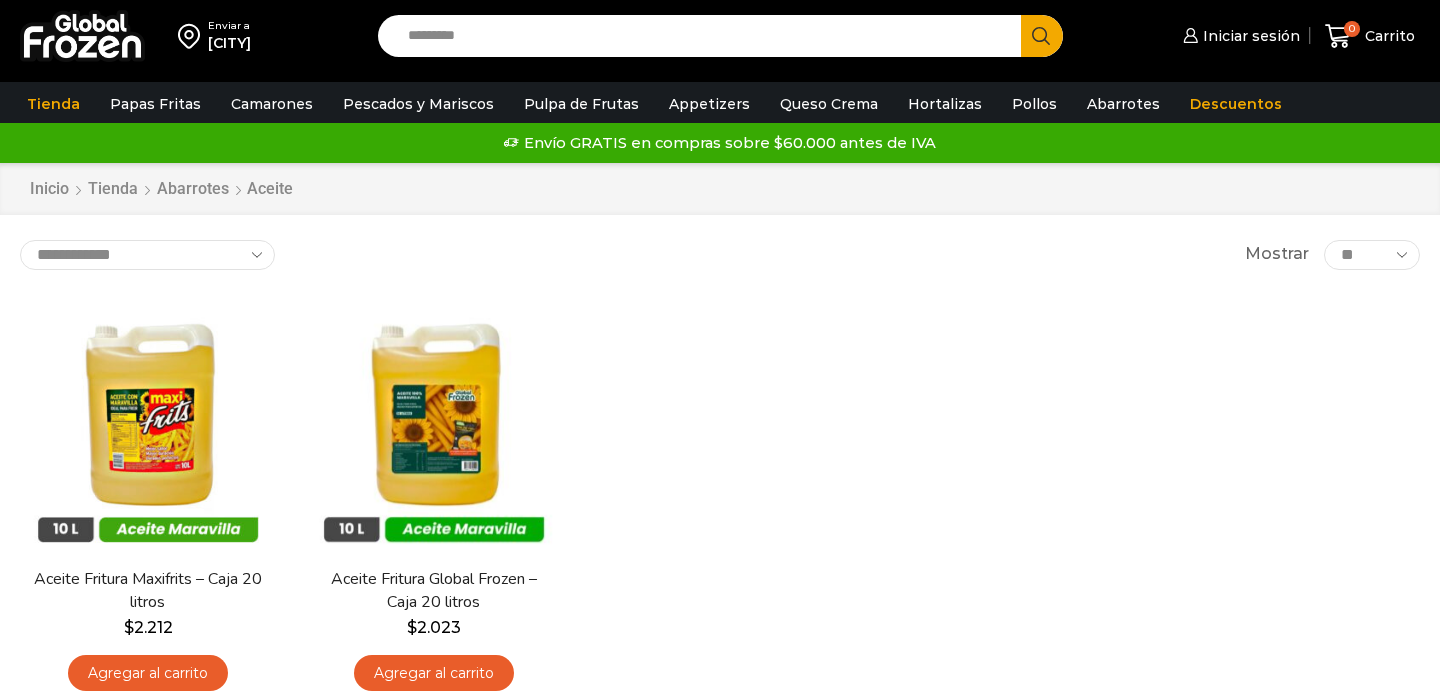 scroll, scrollTop: 0, scrollLeft: 0, axis: both 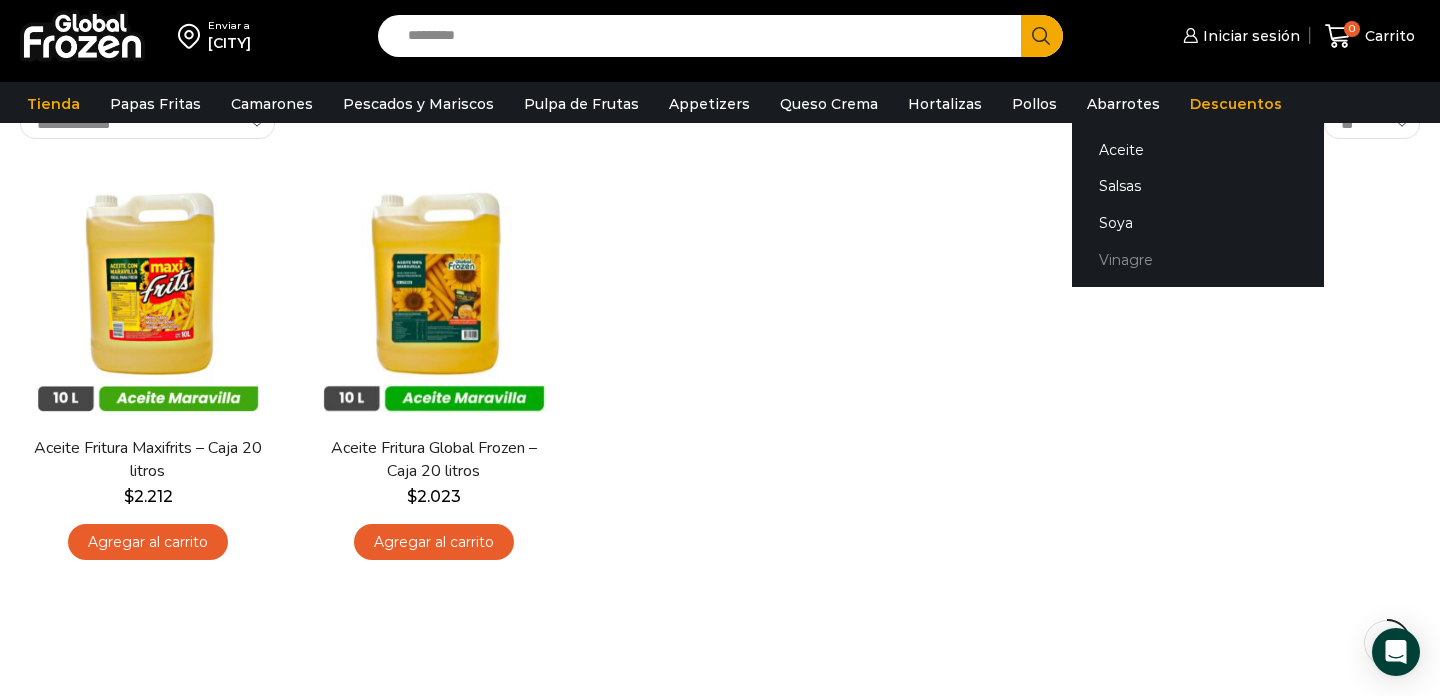 click on "Vinagre" at bounding box center (1198, 260) 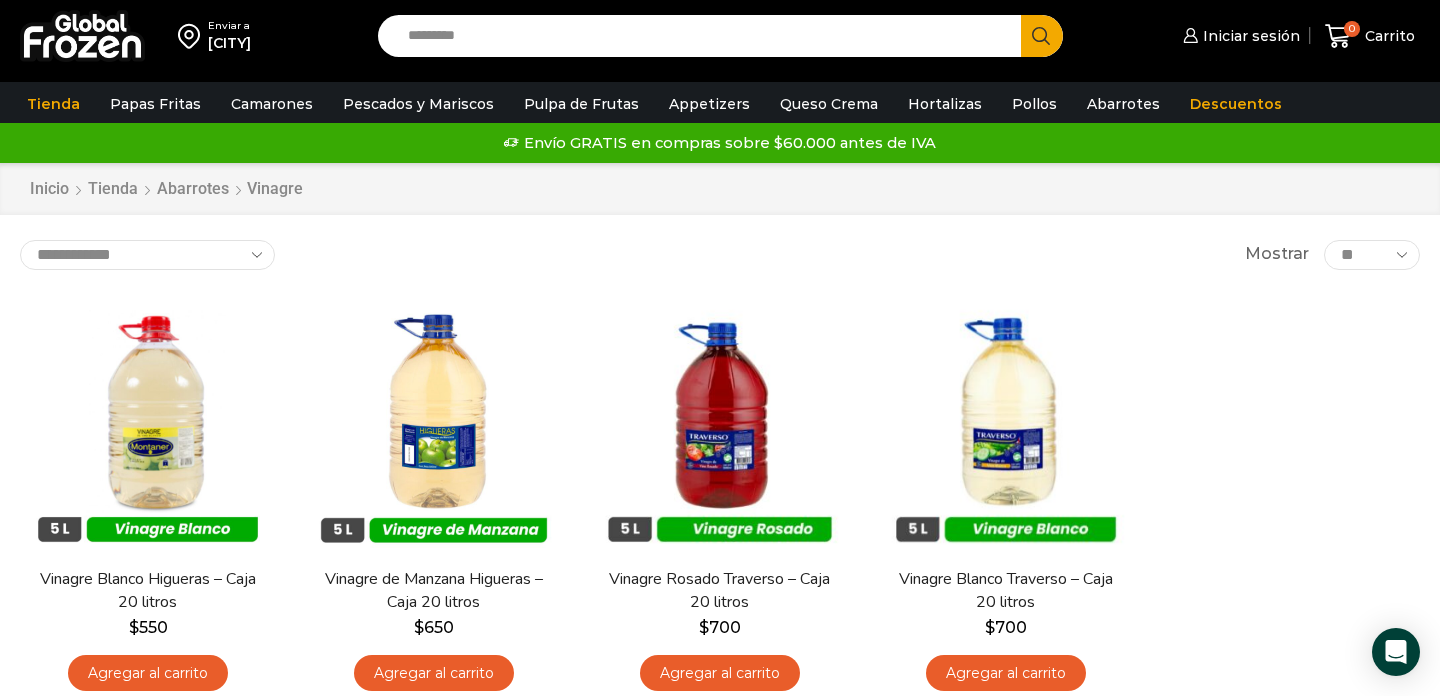 scroll, scrollTop: 0, scrollLeft: 0, axis: both 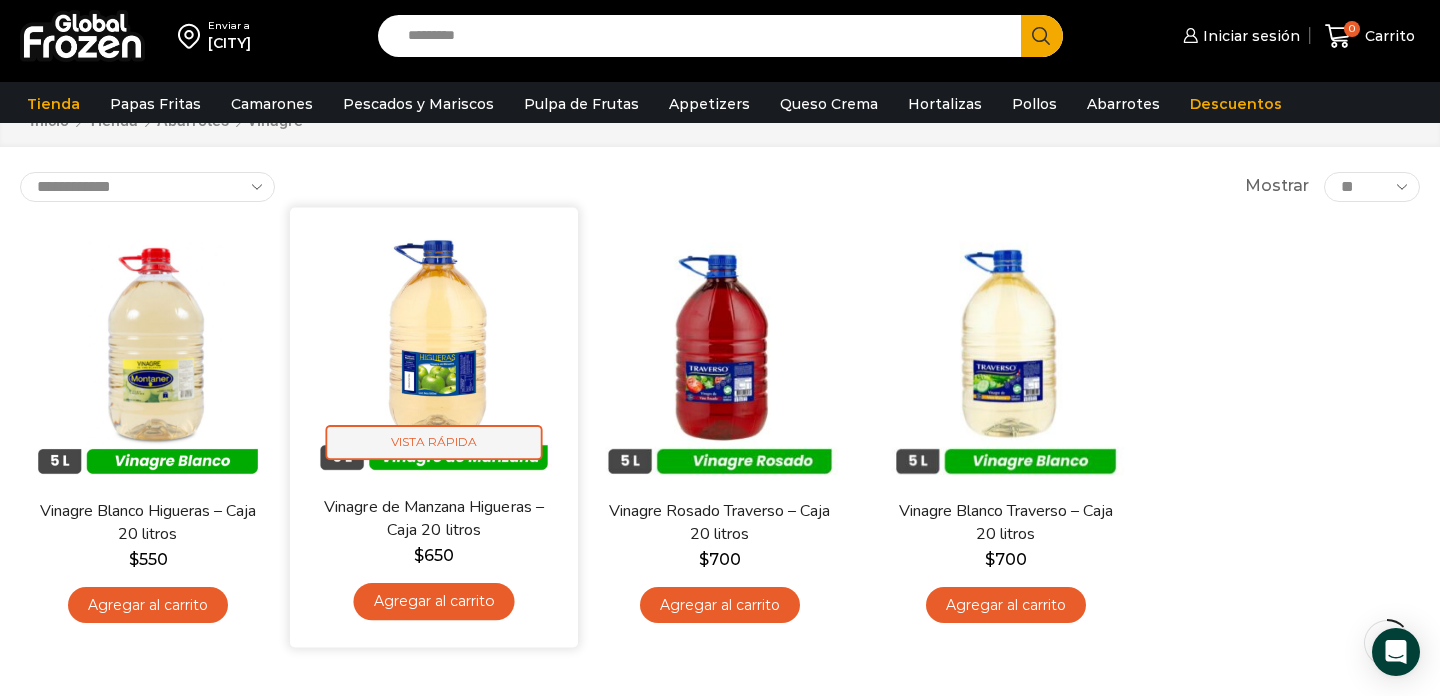 click on "Vista Rápida" at bounding box center [434, 442] 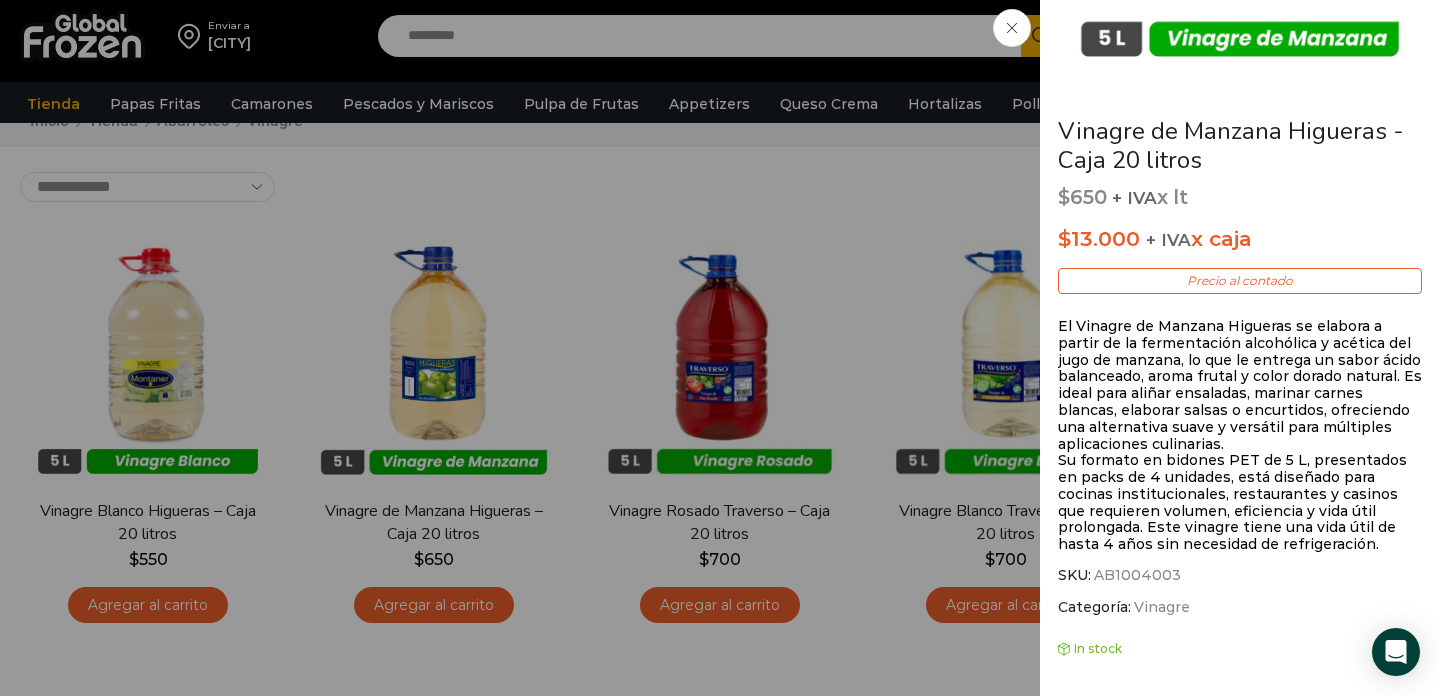 scroll, scrollTop: 307, scrollLeft: 0, axis: vertical 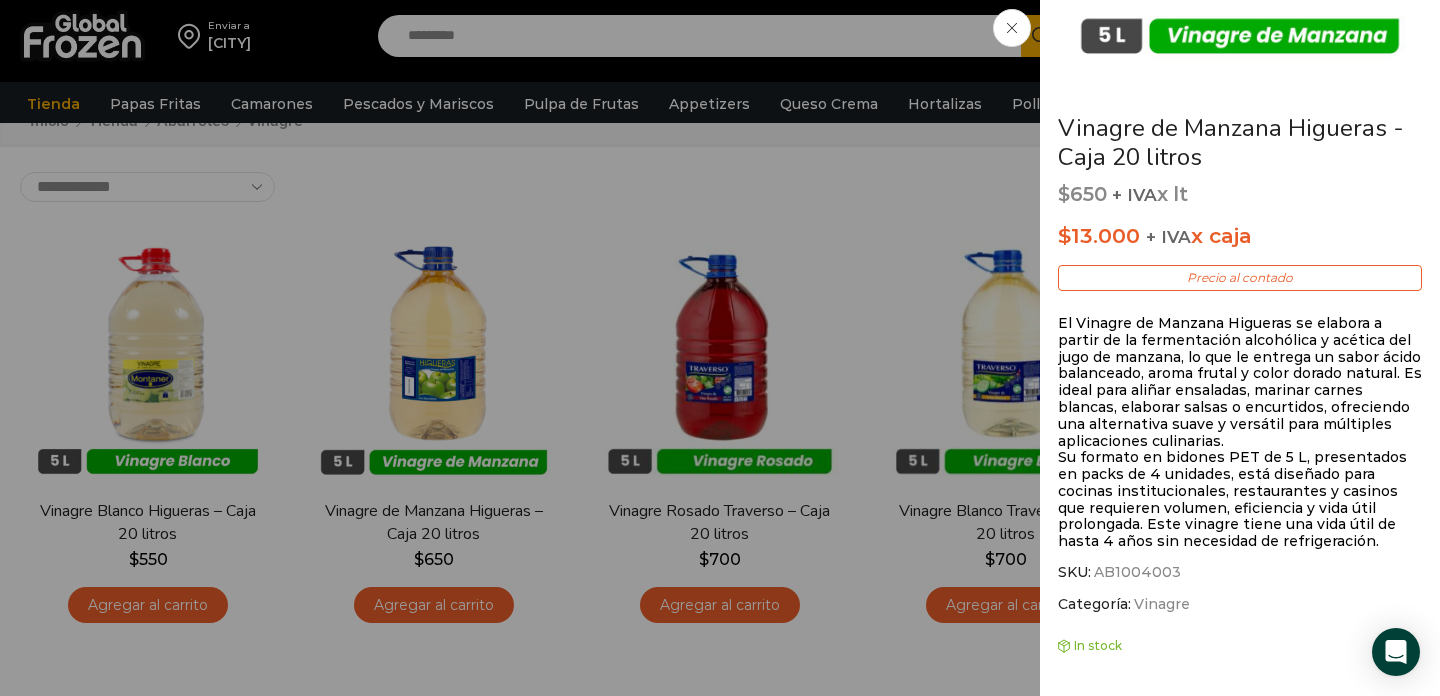 click on "Vinagre de Manzana Higueras - Caja 20 litros
$ 650   + IVA  x lt
$ 13.000   + IVA  x caja
Precio al contado
El Vinagre de Manzana Higueras se elabora a partir de la fermentación alcohólica y acética del jugo de manzana, lo que le entrega un sabor ácido balanceado, aroma frutal y color dorado natural. Es ideal para aliñar ensaladas, marinar carnes blancas, elaborar salsas o encurtidos, ofreciendo una alternativa suave y versátil para múltiples aplicaciones culinarias.
$ 13.000    + IVA  x caja
Precio al contado" at bounding box center (720, -78) 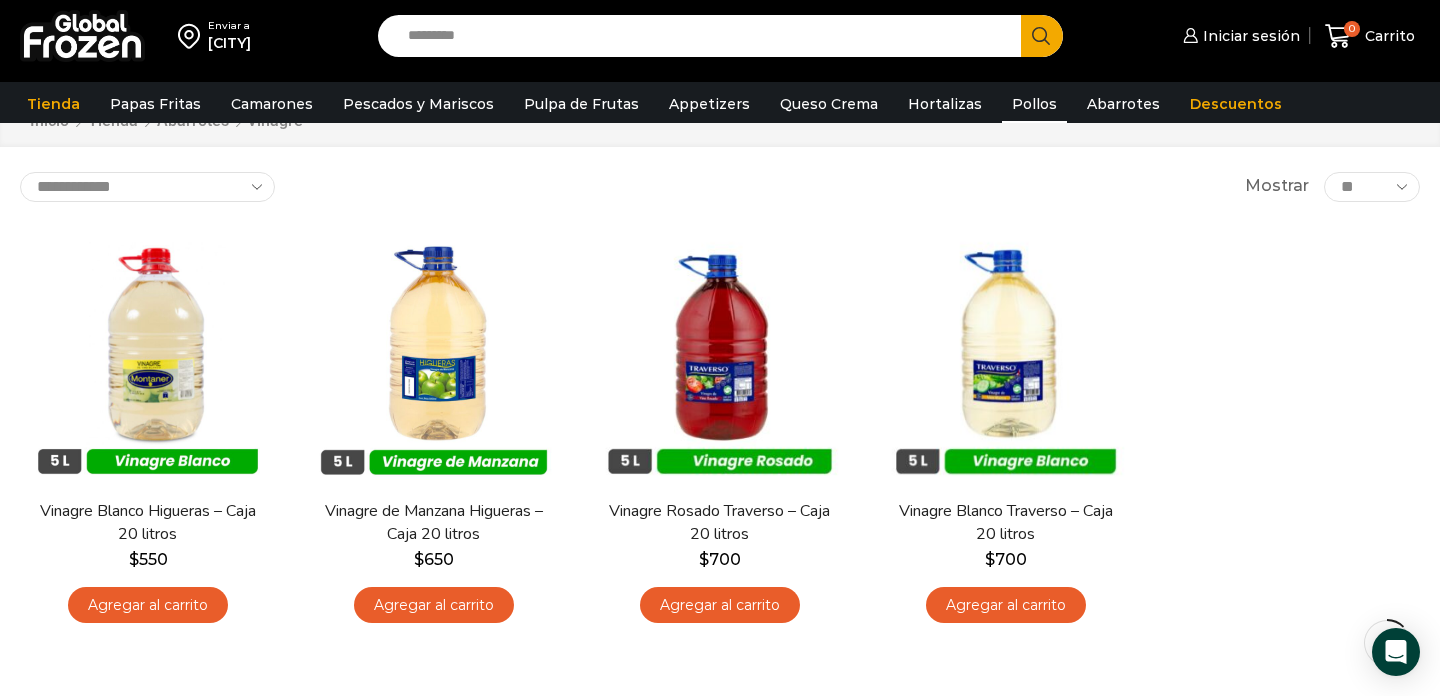 click on "Pollos" at bounding box center [1034, 104] 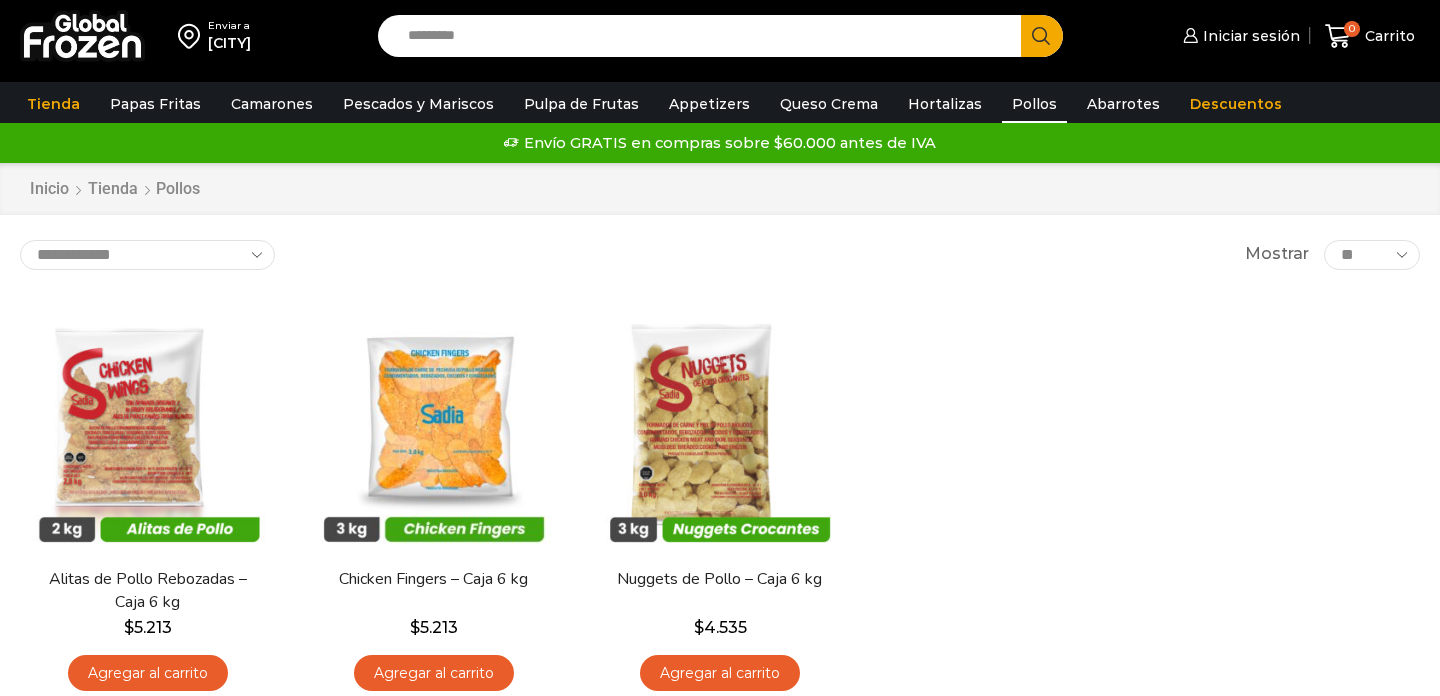 scroll, scrollTop: 0, scrollLeft: 0, axis: both 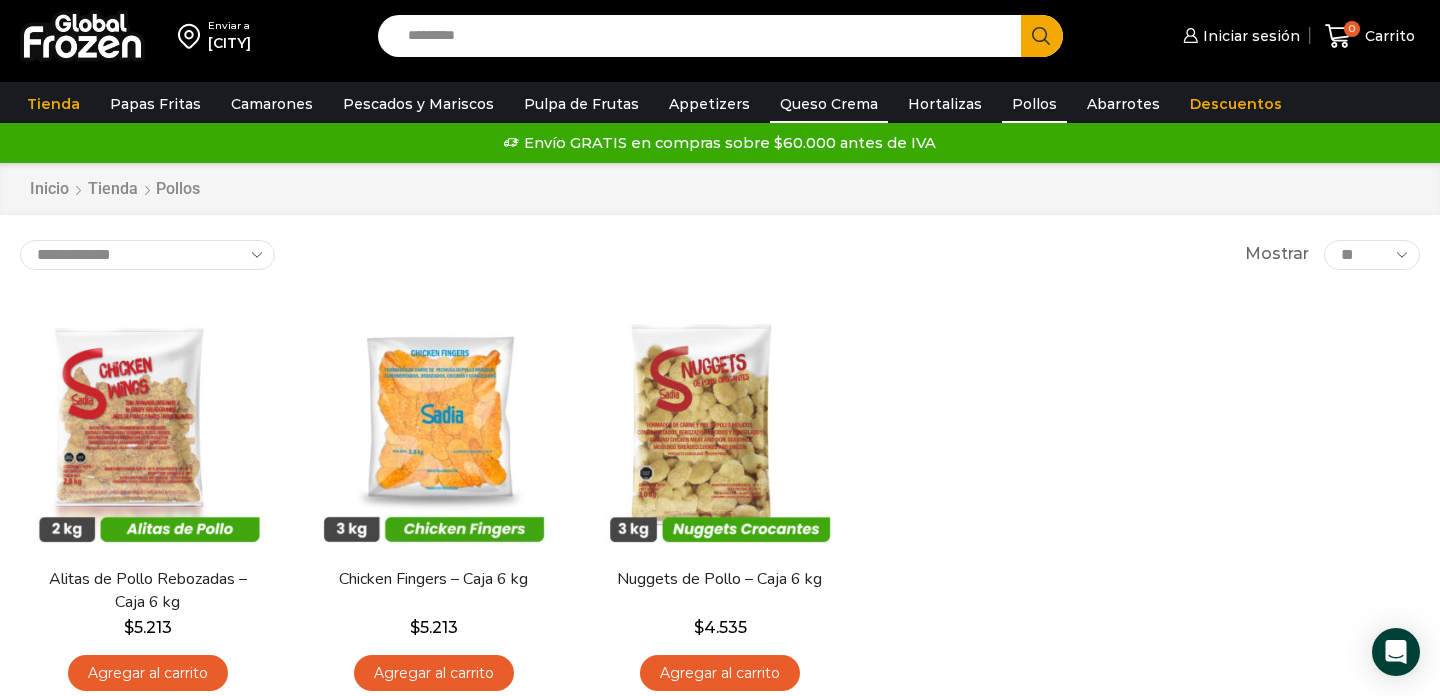 click on "Queso Crema" at bounding box center [829, 104] 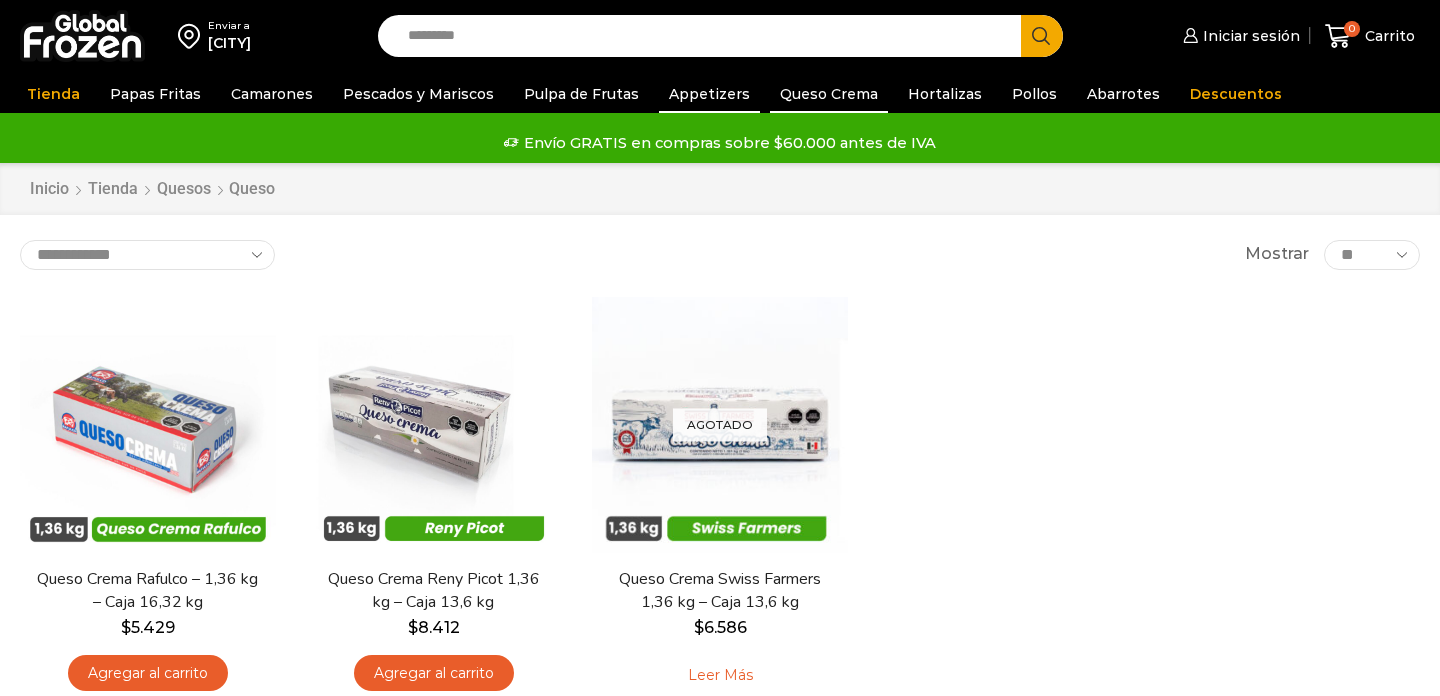 scroll, scrollTop: 0, scrollLeft: 0, axis: both 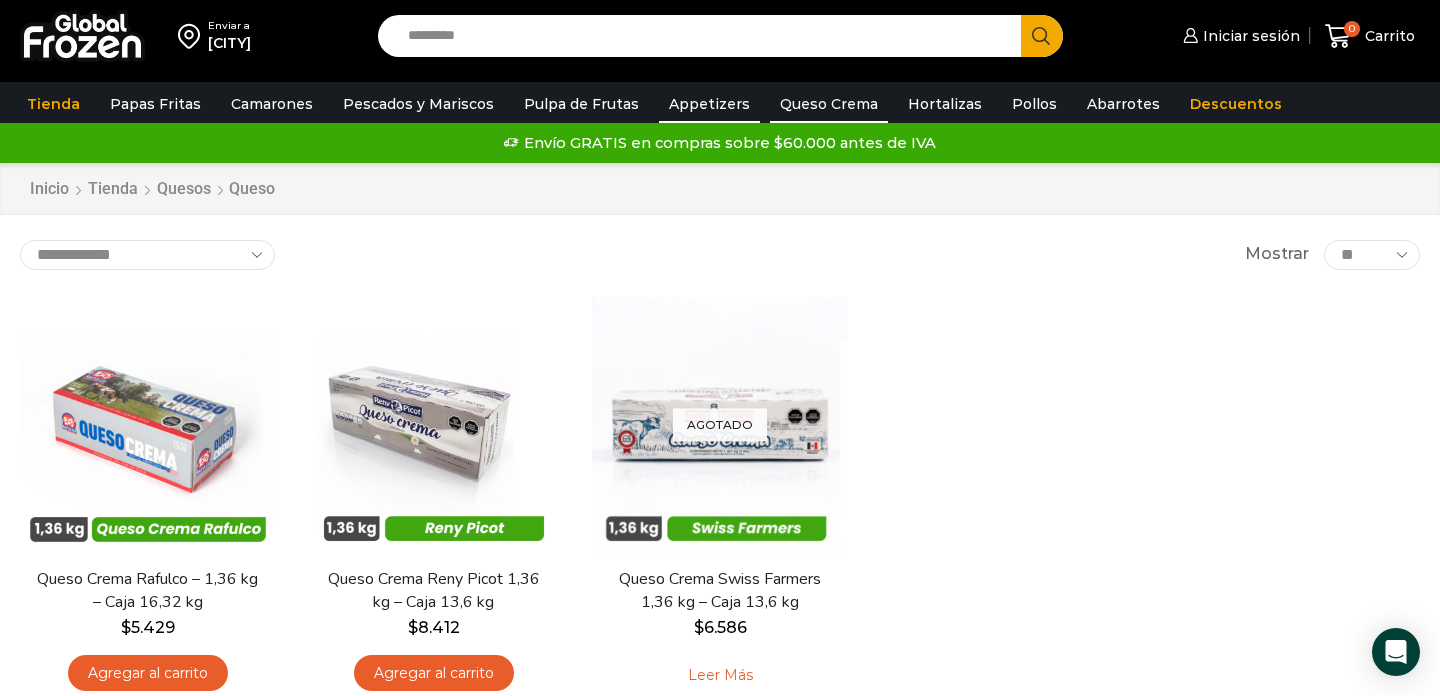 click on "Appetizers" at bounding box center [709, 104] 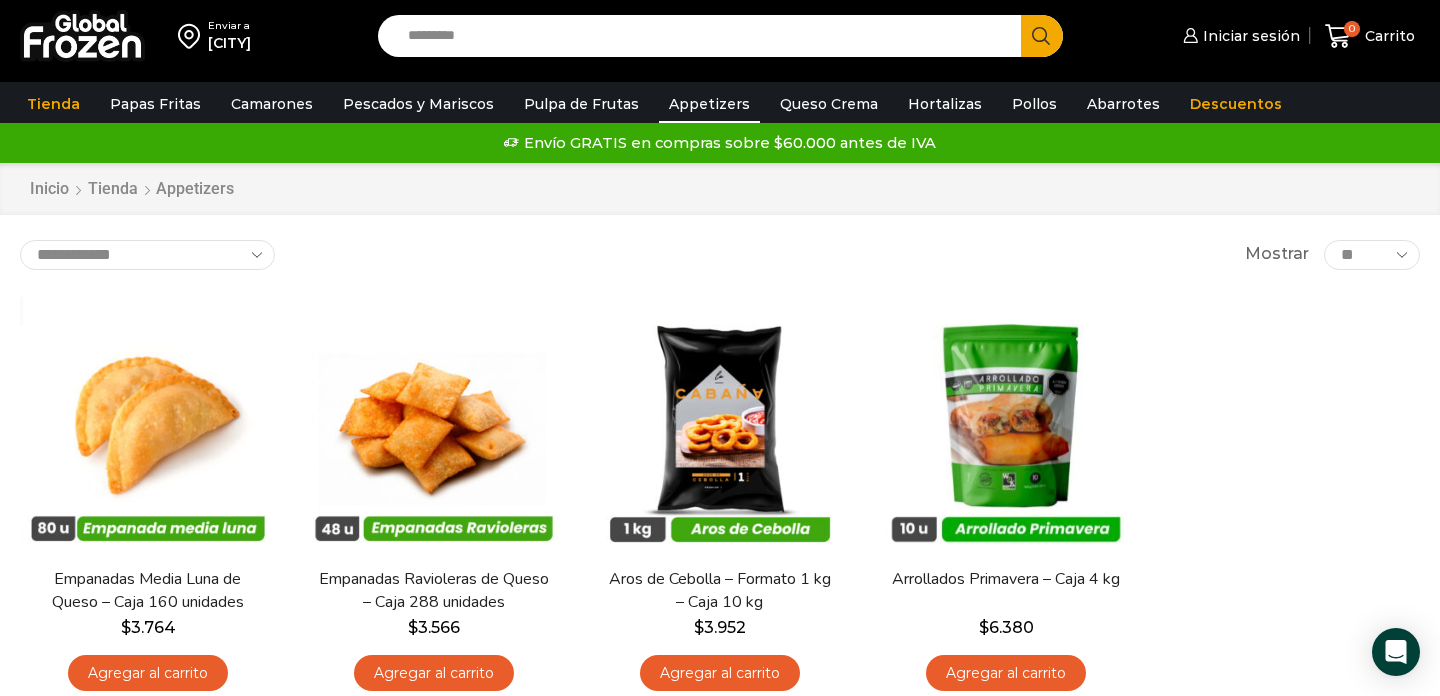 scroll, scrollTop: 0, scrollLeft: 0, axis: both 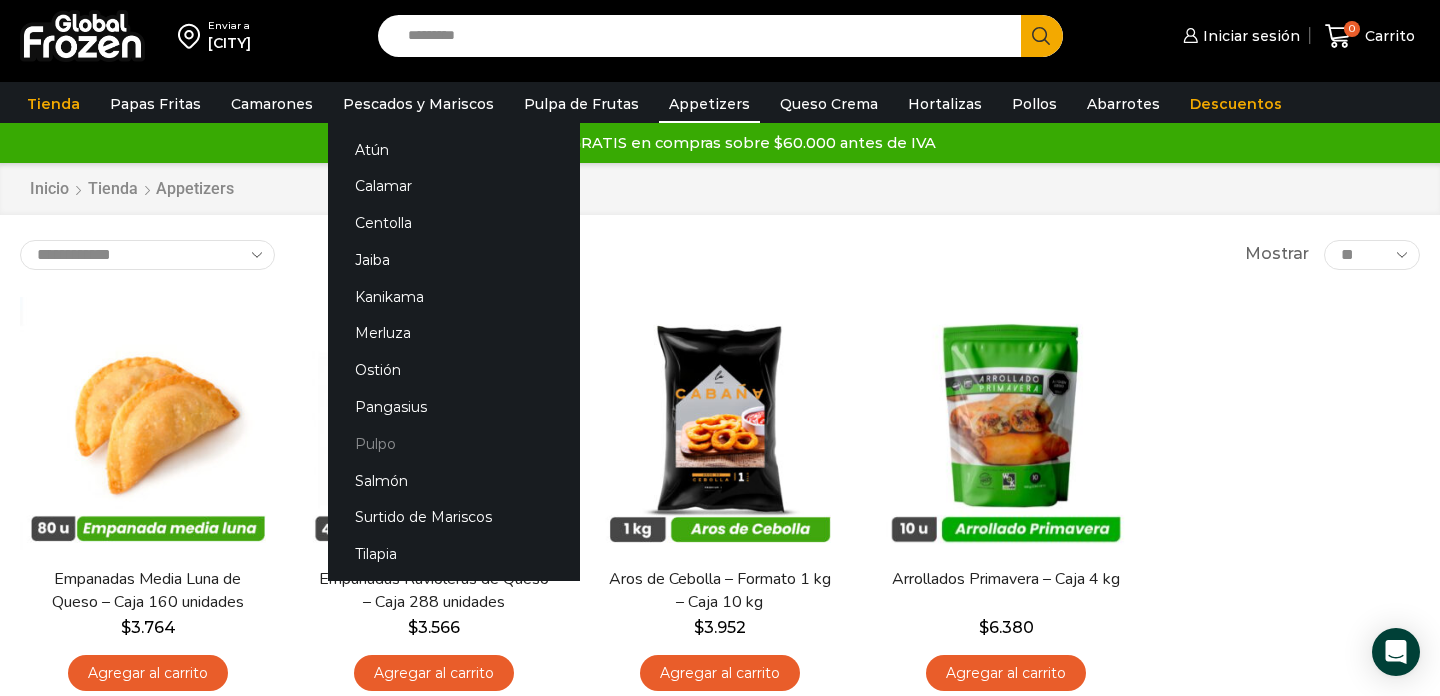 click on "Pulpo" at bounding box center [454, 443] 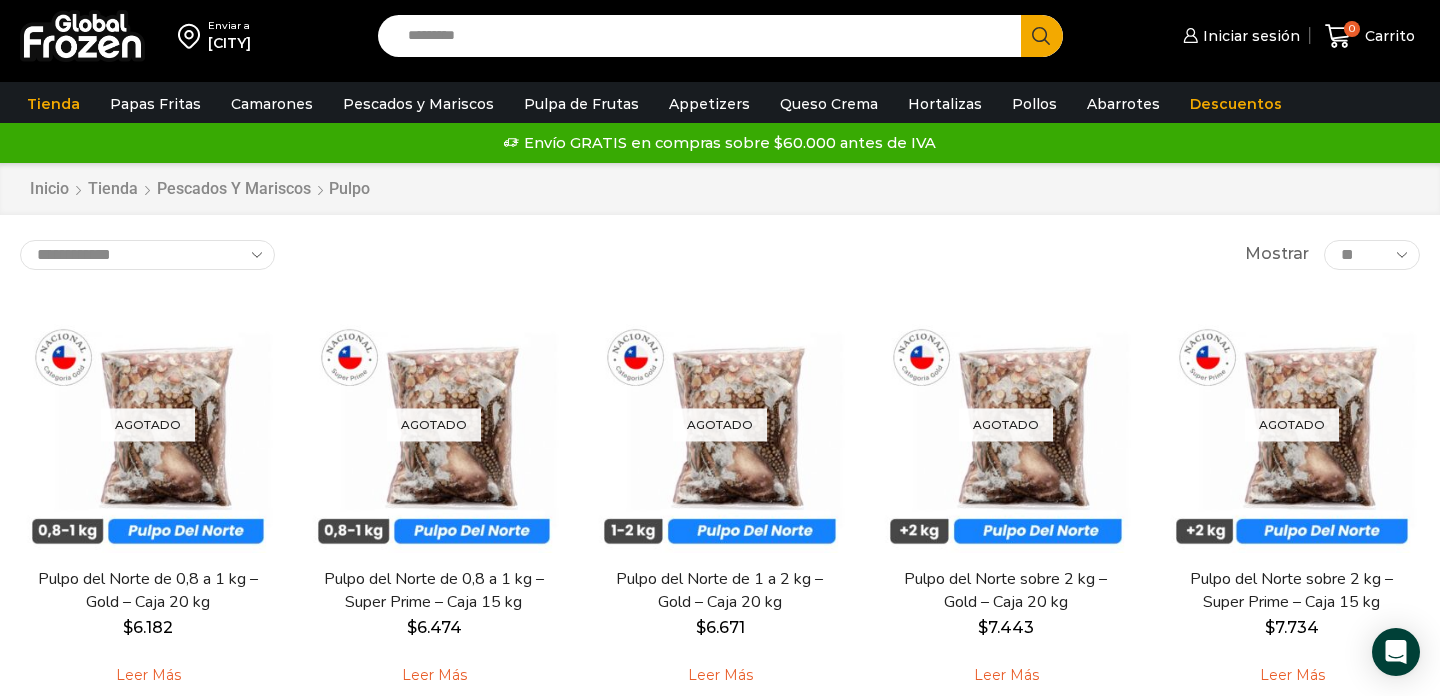 scroll, scrollTop: 0, scrollLeft: 0, axis: both 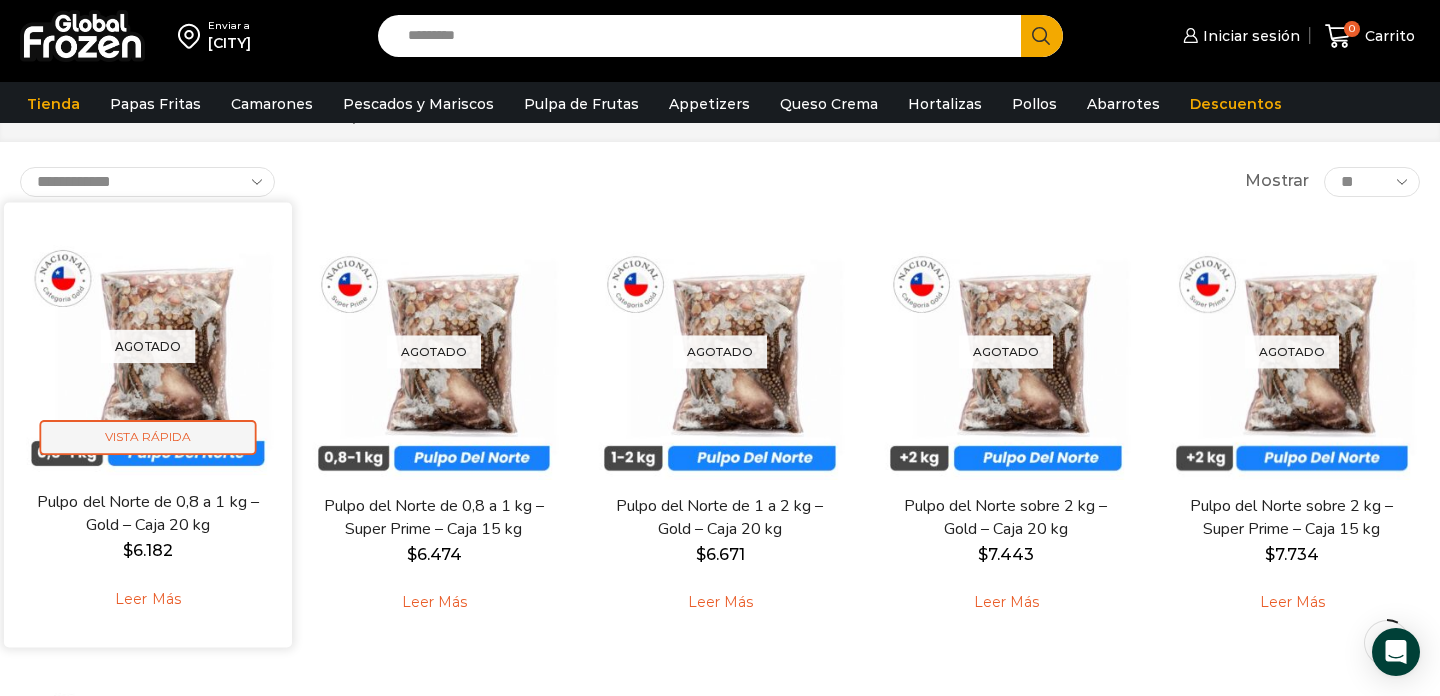 click on "Vista Rápida" at bounding box center (148, 437) 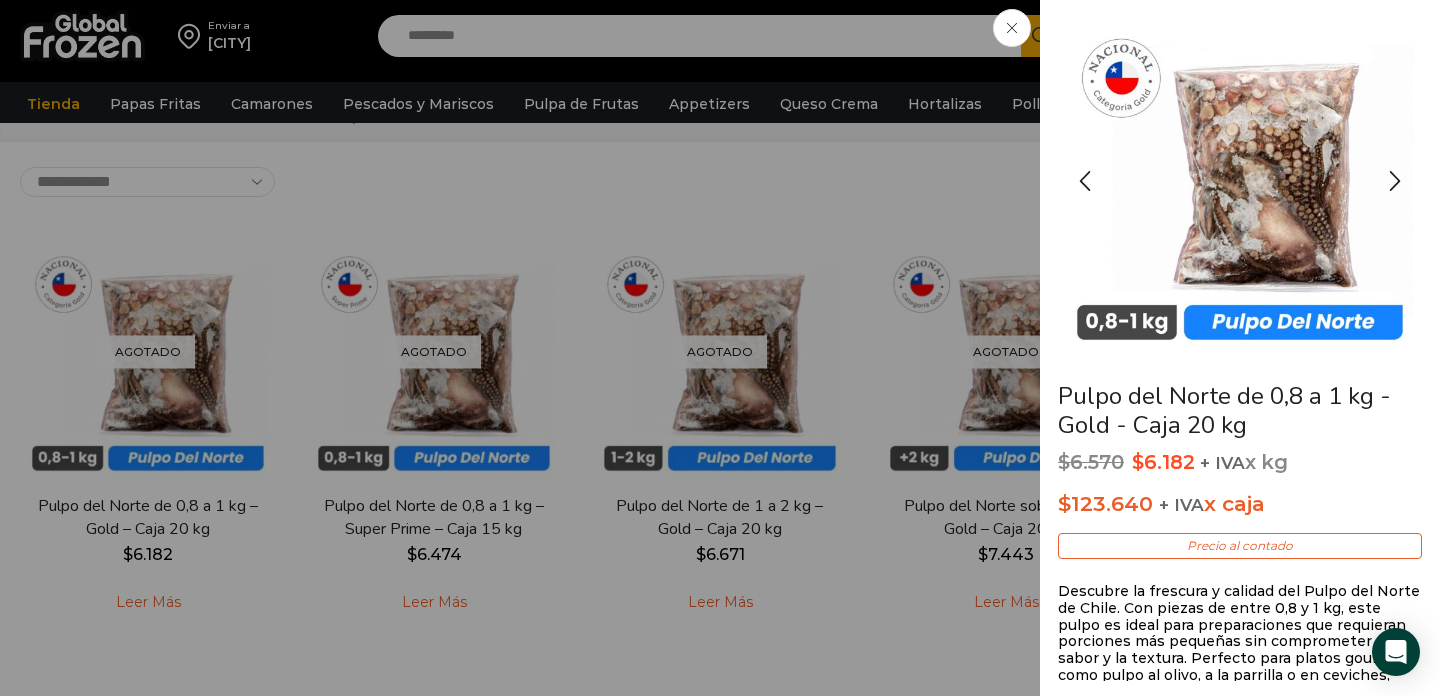 scroll, scrollTop: 24, scrollLeft: 0, axis: vertical 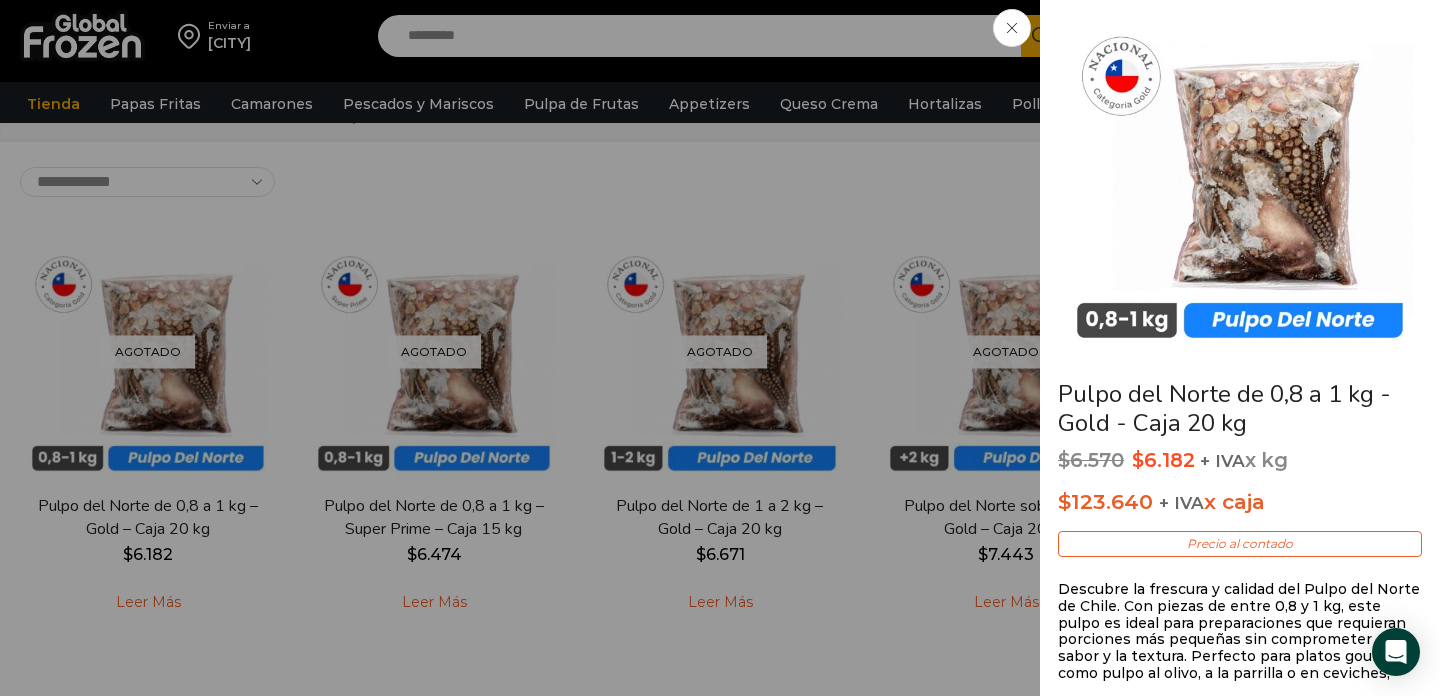 click on "Pulpo del Norte de 0,8 a 1 kg - Gold - Caja 20 kg
$ 6.570   Original price was: $6.570. $ 6.182 Current price is: $6.182.   + IVA  x kg
$ 123.640   + IVA  x caja
Precio al contado
Descubre la frescura y calidad del Pulpo del Norte de Chile. Con piezas de entre 0,8 y 1 kg, este pulpo es ideal para preparaciones que requieran porciones más pequeñas sin comprometer el sabor y la textura. Perfecto para platos gourmet como pulpo al olivo, a la parrilla o en ceviches, este producto garantiza resultados consistentes y deliciosos.
SKU:  PM11001052
Categoría:  Pulpo
Out of stock" at bounding box center (720, -83) 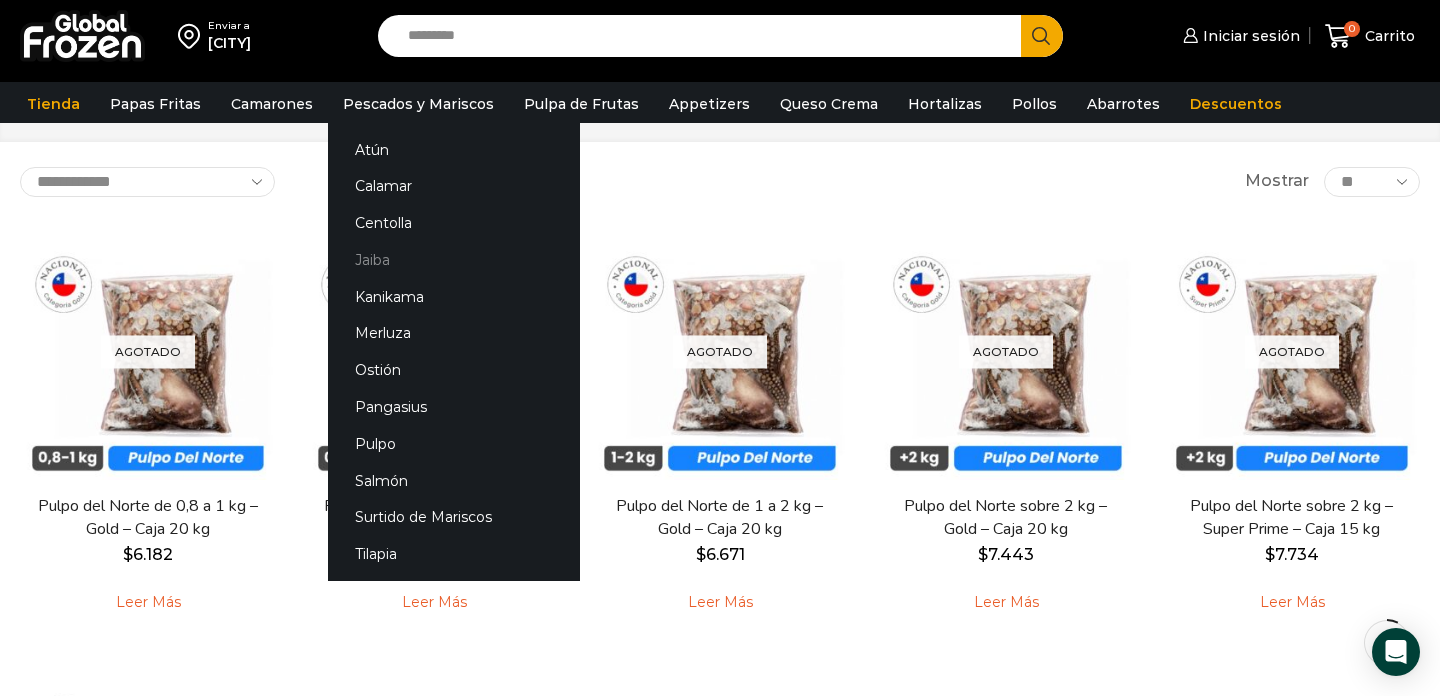 click on "Jaiba" at bounding box center (454, 260) 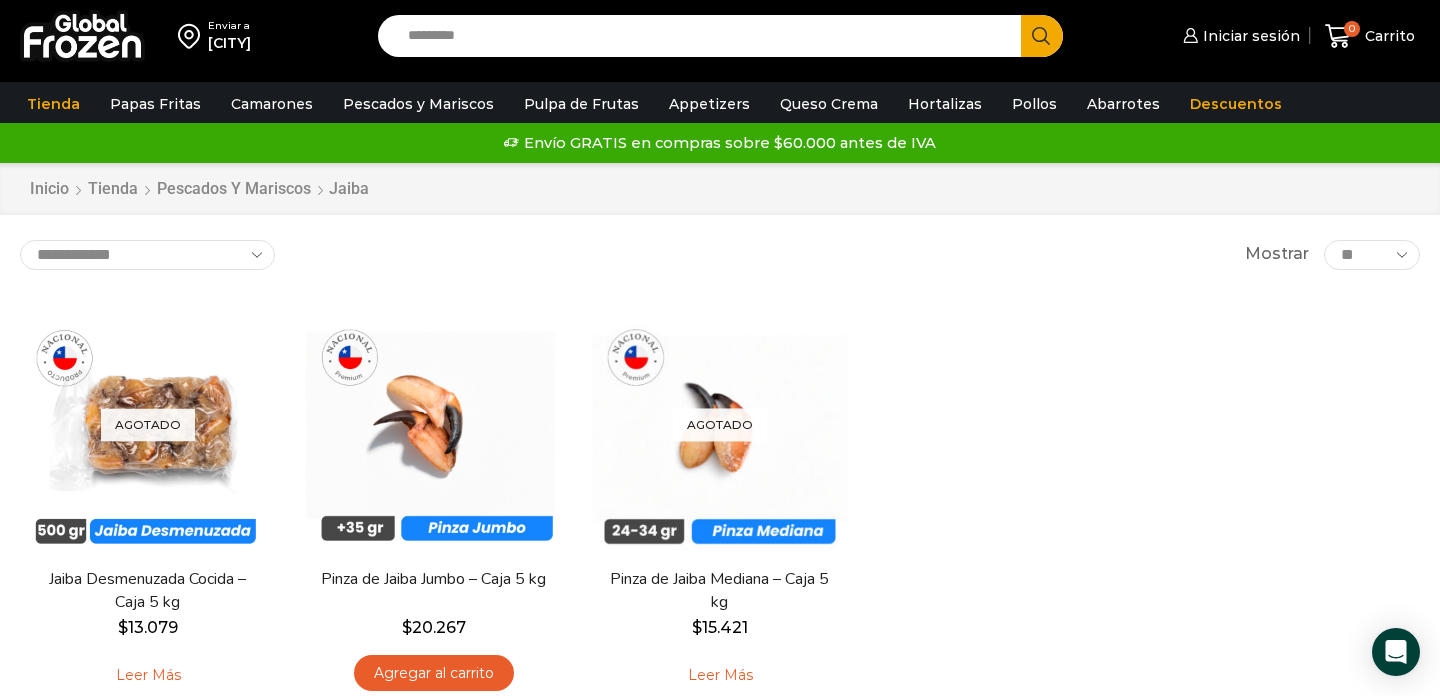 scroll, scrollTop: 0, scrollLeft: 0, axis: both 